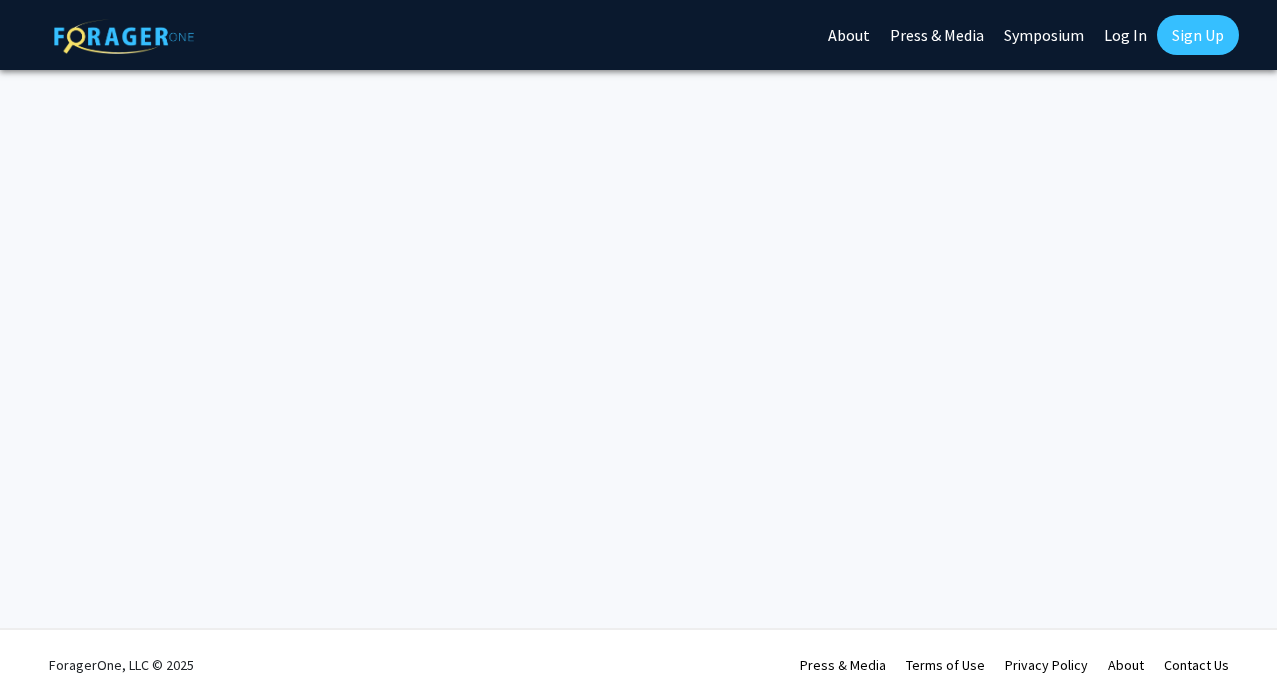 scroll, scrollTop: 0, scrollLeft: 0, axis: both 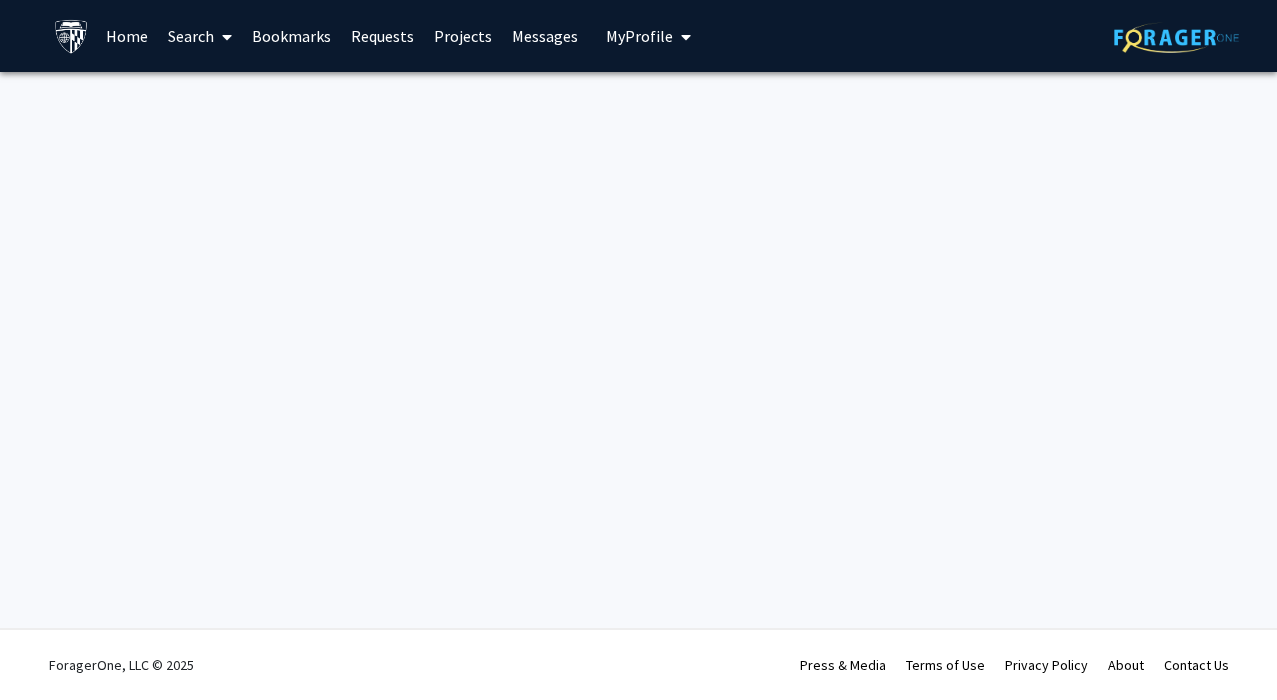 click on "Messages" at bounding box center [545, 36] 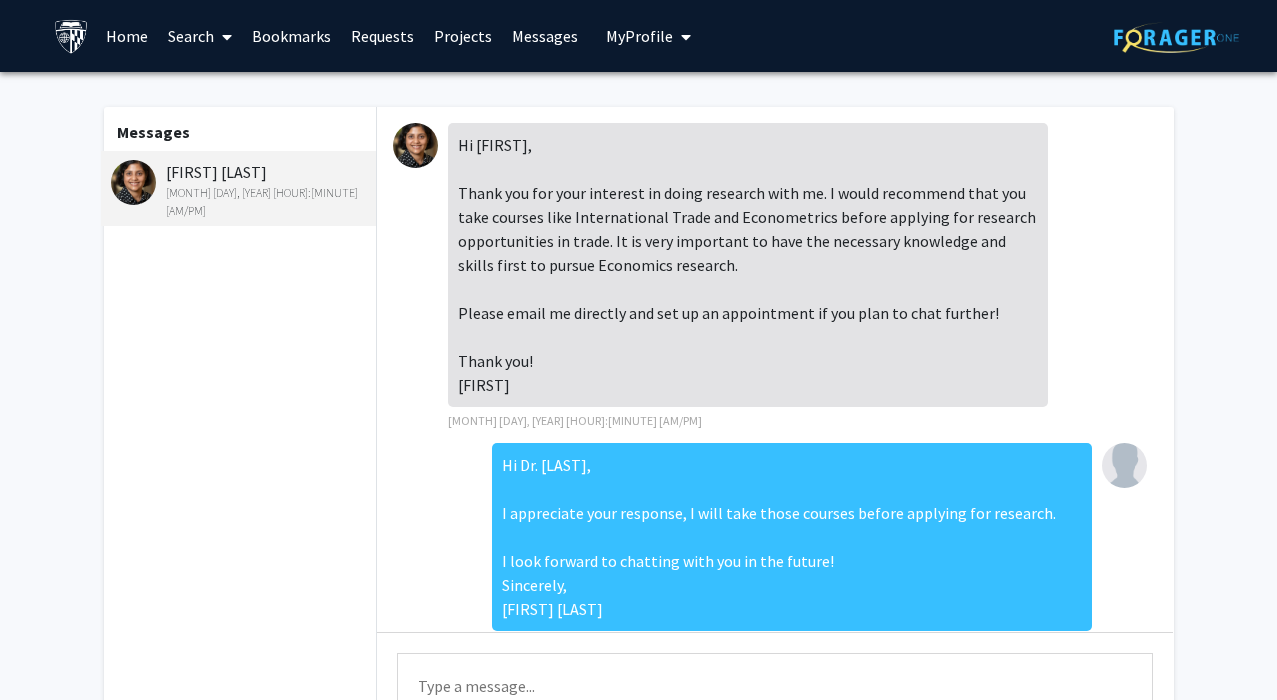 scroll, scrollTop: 51, scrollLeft: 0, axis: vertical 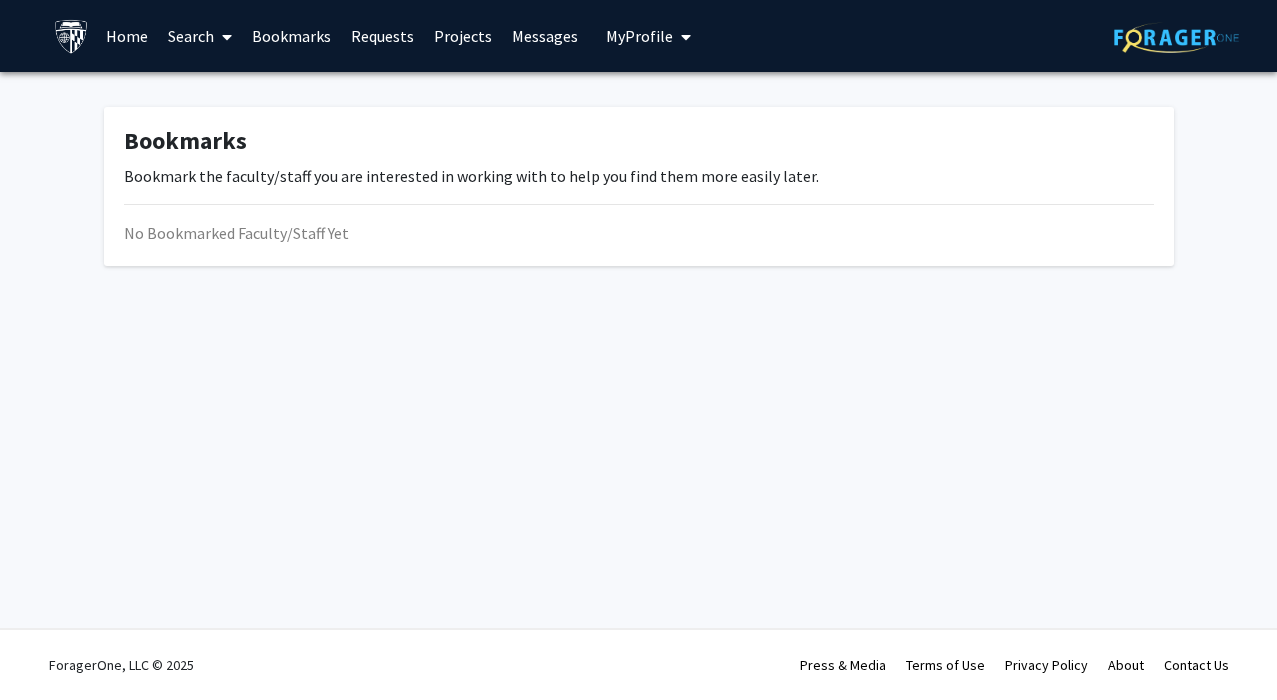 click on "Home" at bounding box center (127, 36) 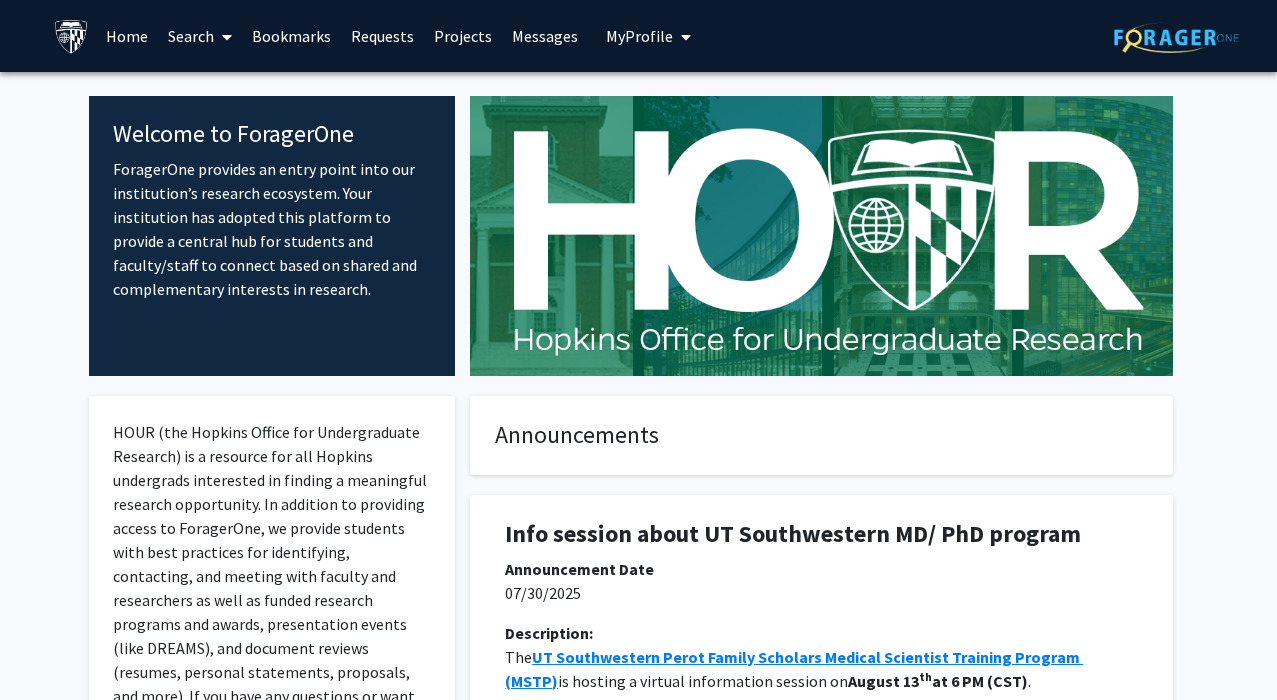 click at bounding box center [223, 37] 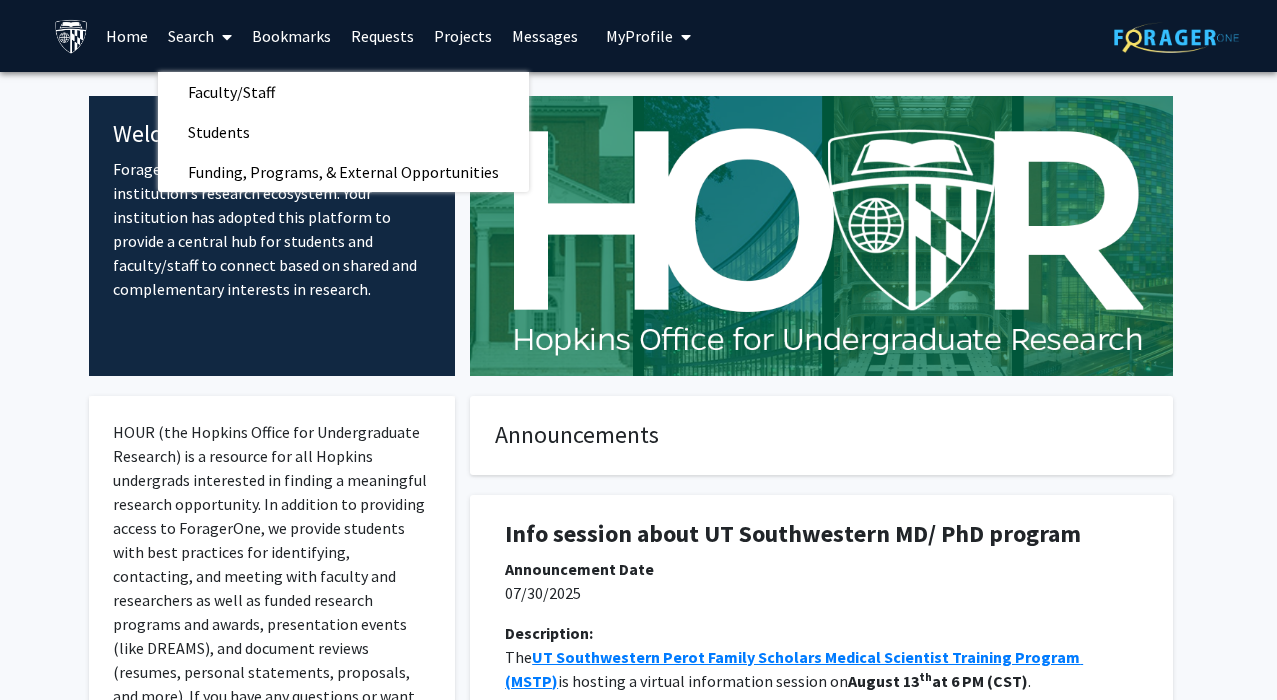 click on "My   Profile" at bounding box center [639, 36] 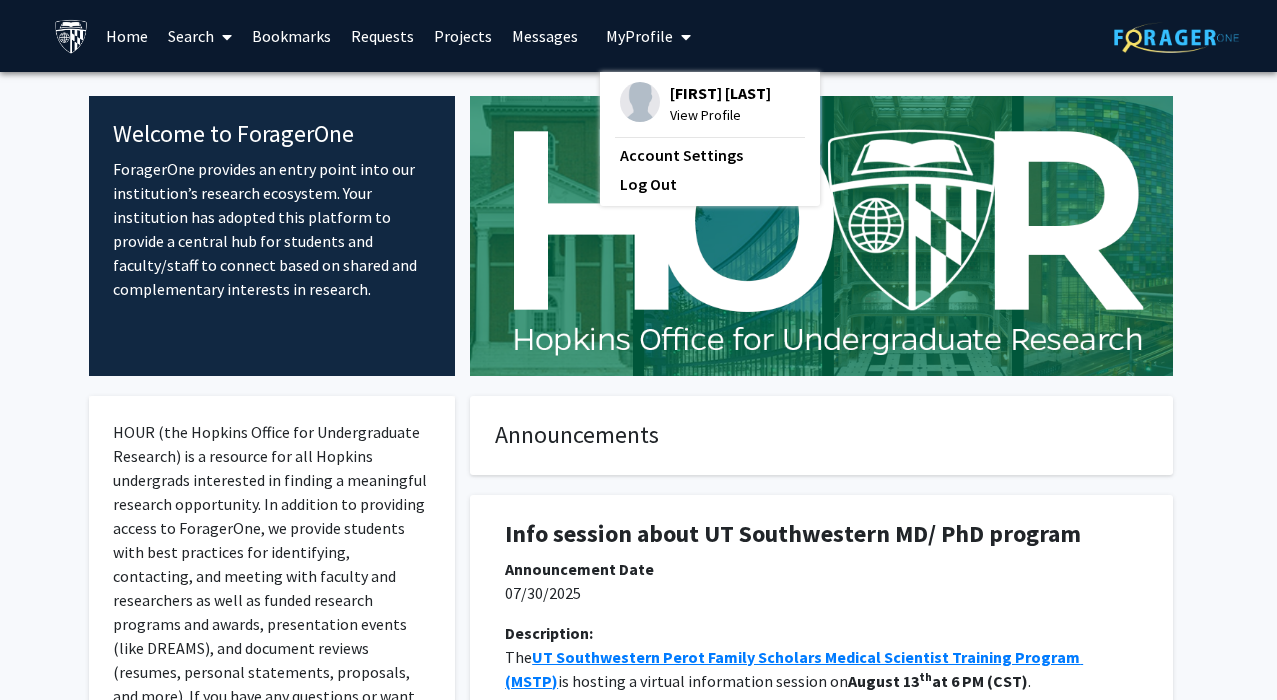click on "Messages" at bounding box center [545, 36] 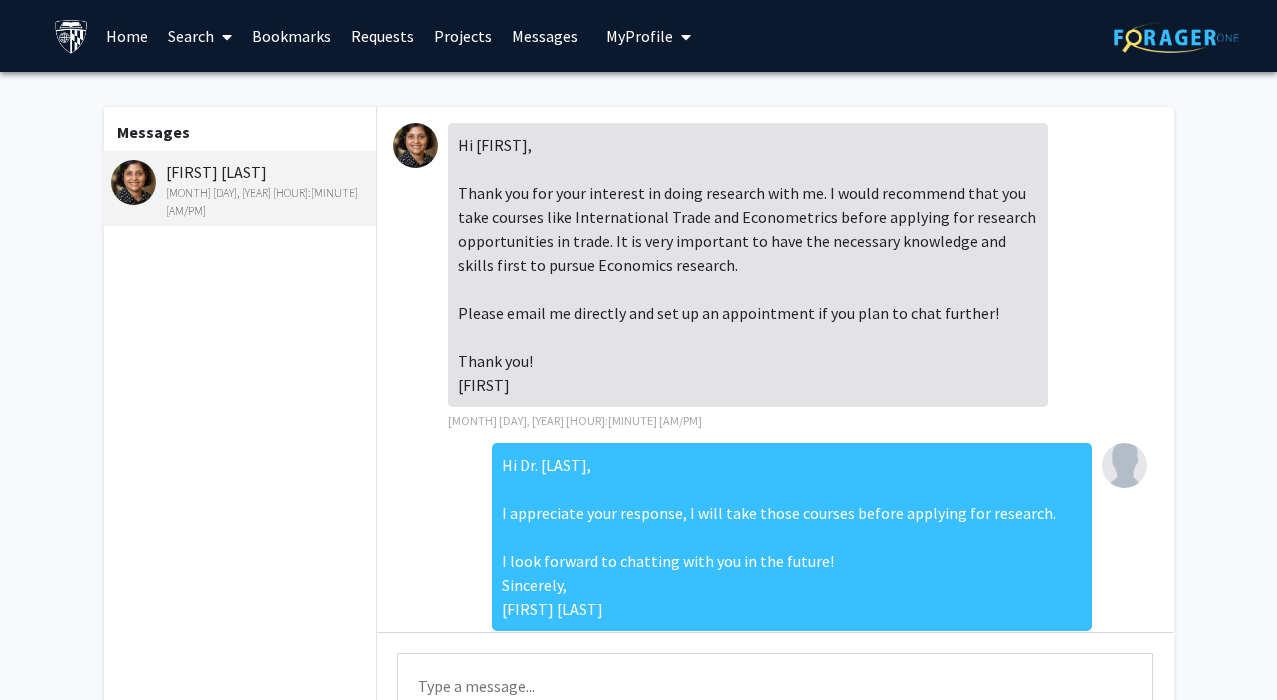 scroll, scrollTop: 51, scrollLeft: 0, axis: vertical 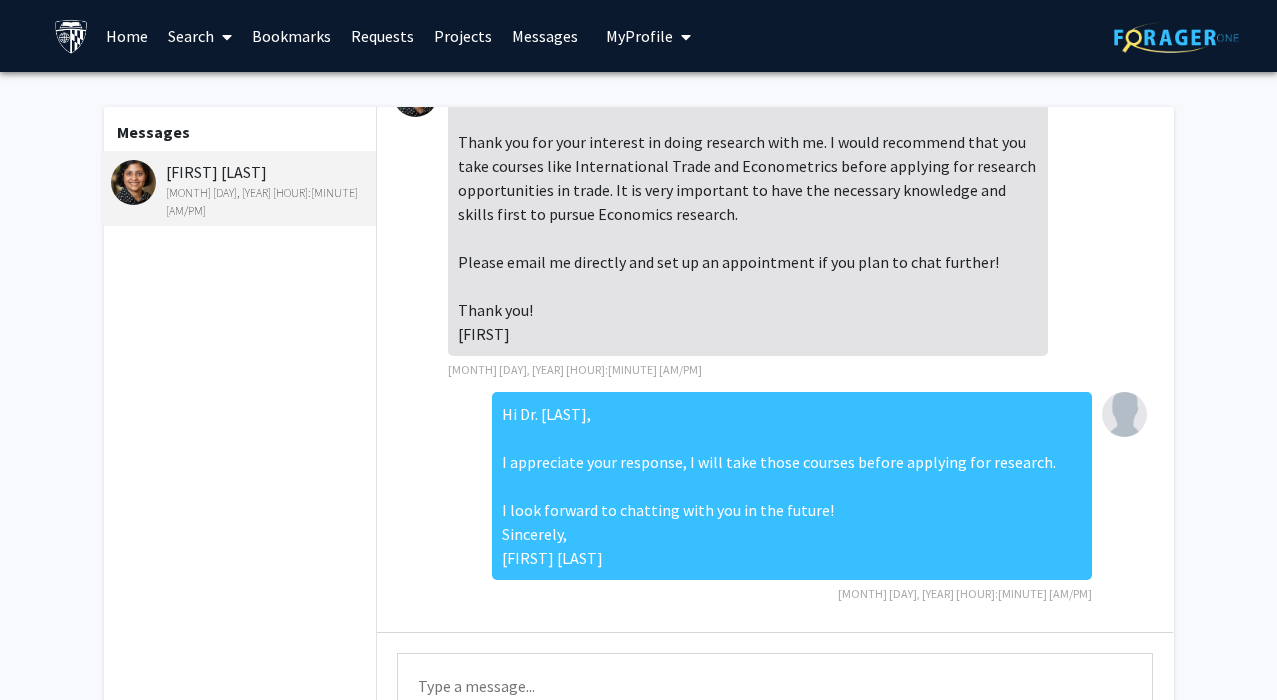 click on "Bookmarks" at bounding box center (291, 36) 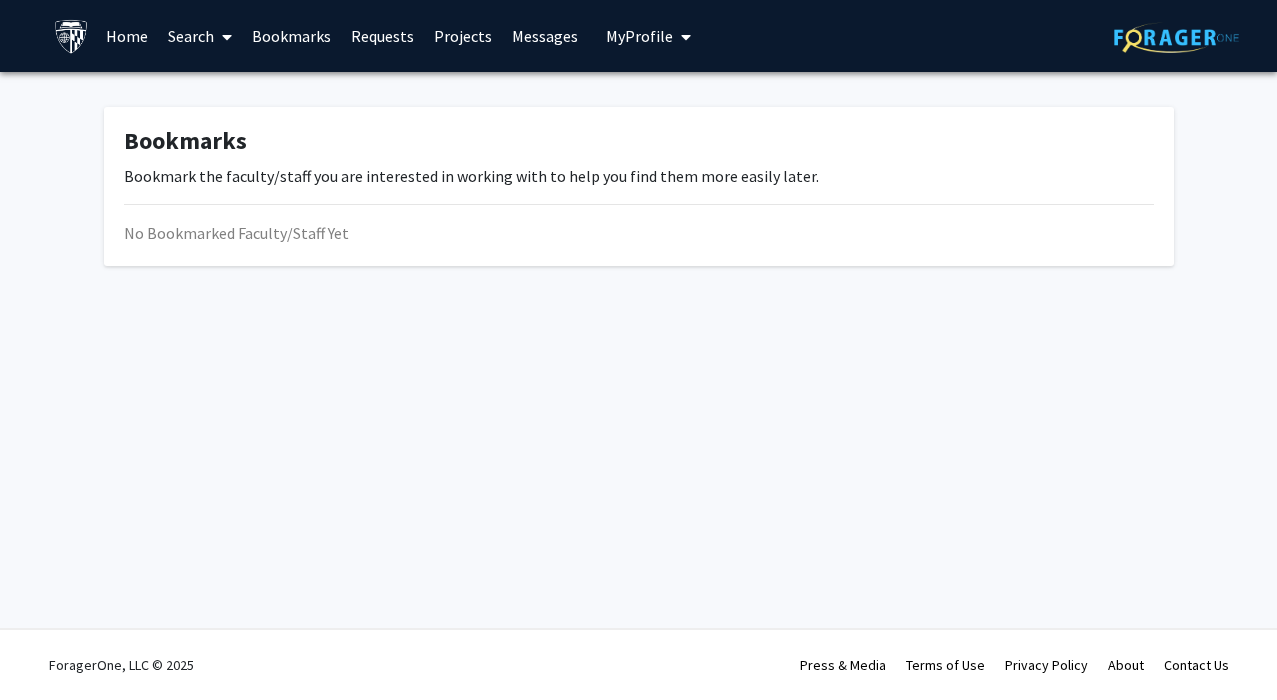 click on "Search" at bounding box center [200, 36] 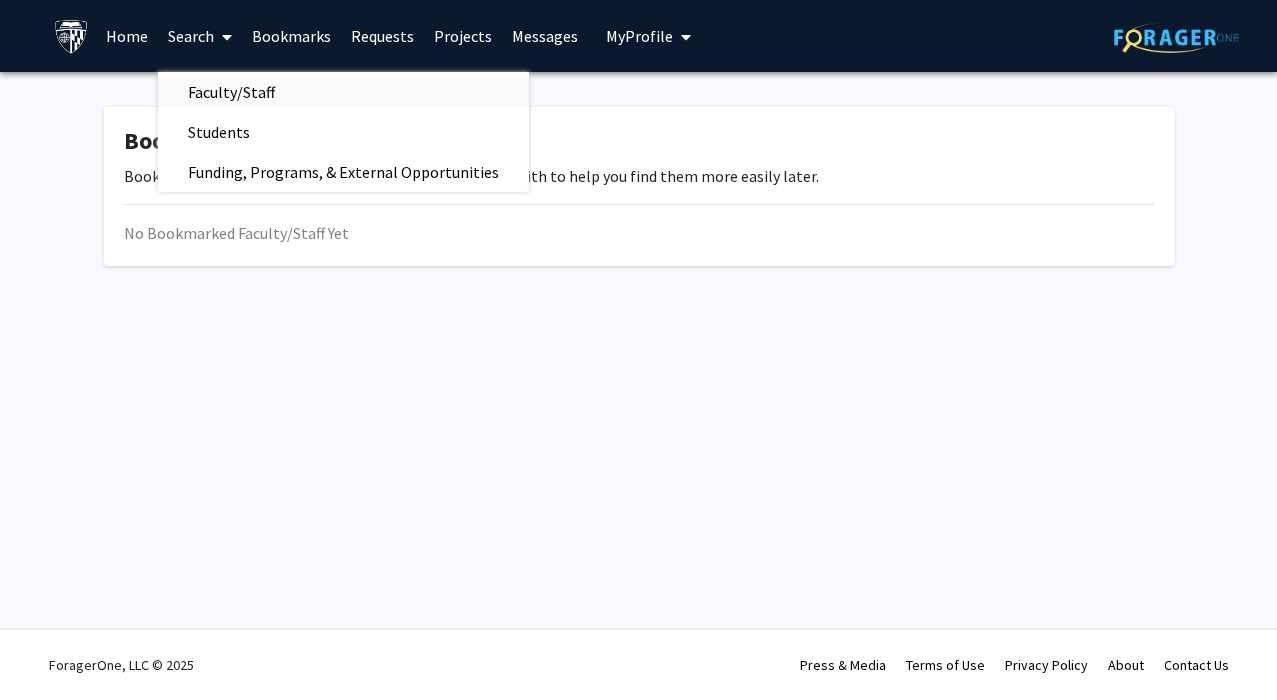 click on "Faculty/Staff" at bounding box center [231, 92] 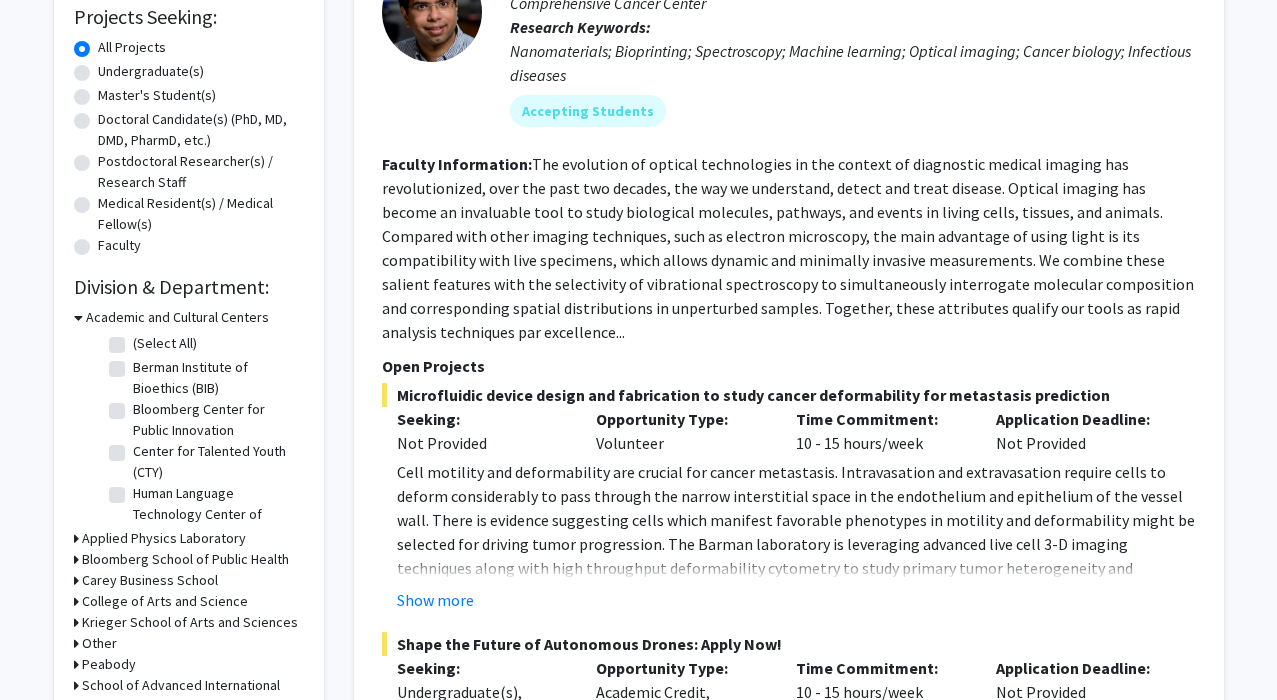 scroll, scrollTop: 346, scrollLeft: 0, axis: vertical 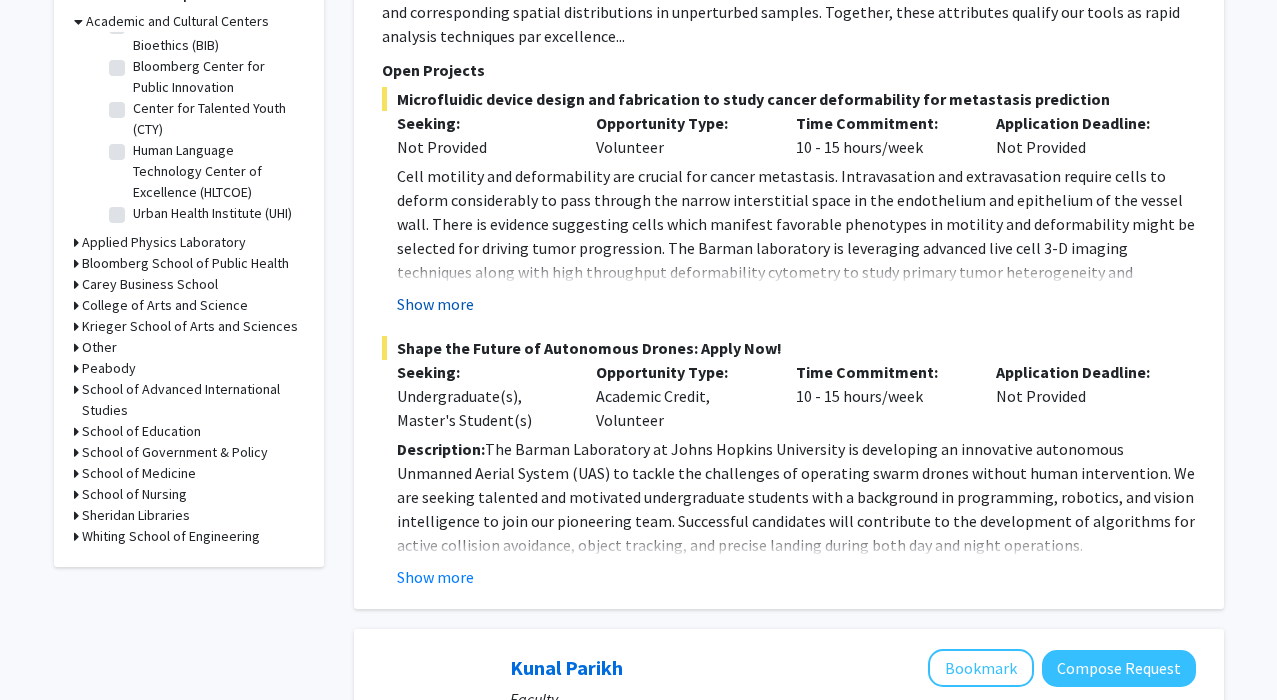 click on "Show more" 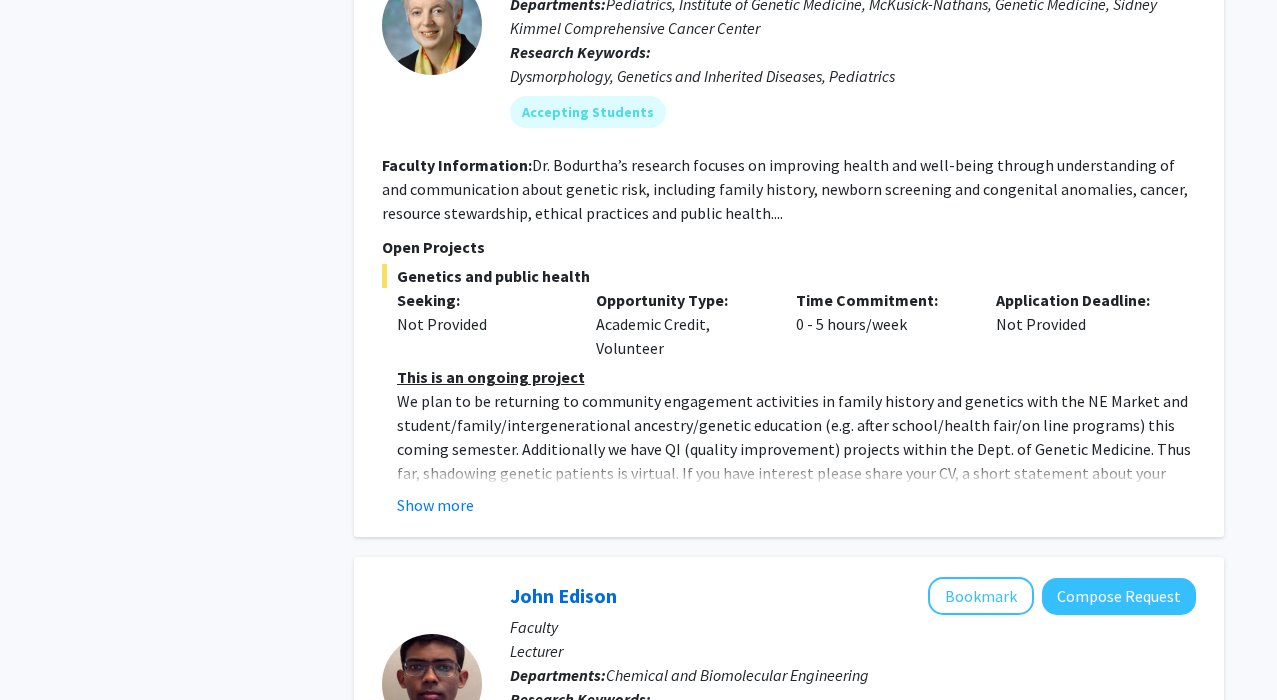 scroll, scrollTop: 2907, scrollLeft: 0, axis: vertical 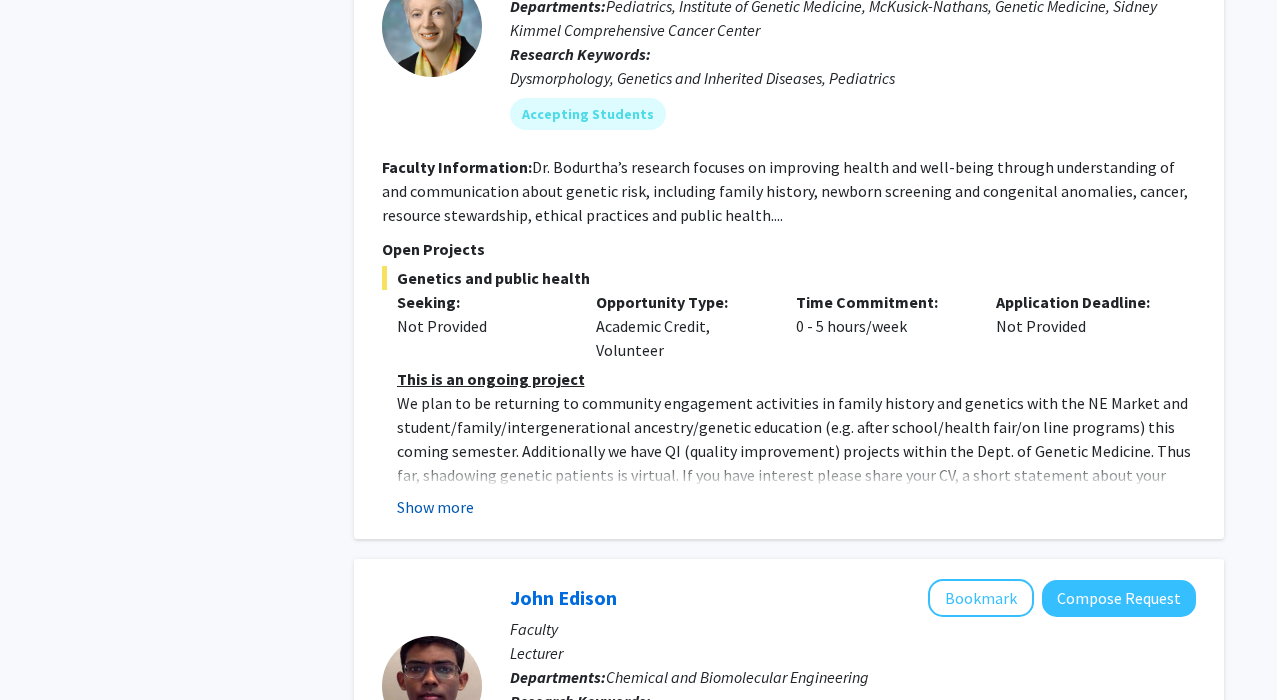 click on "Show more" 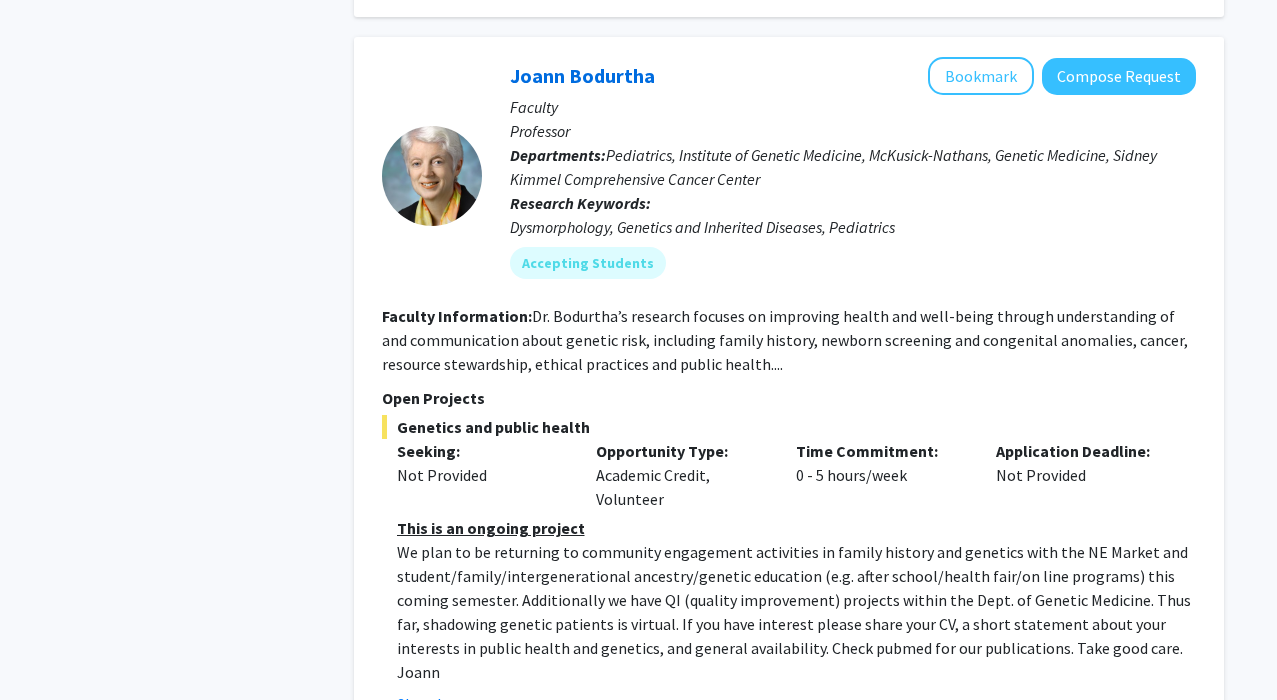 scroll, scrollTop: 2647, scrollLeft: 0, axis: vertical 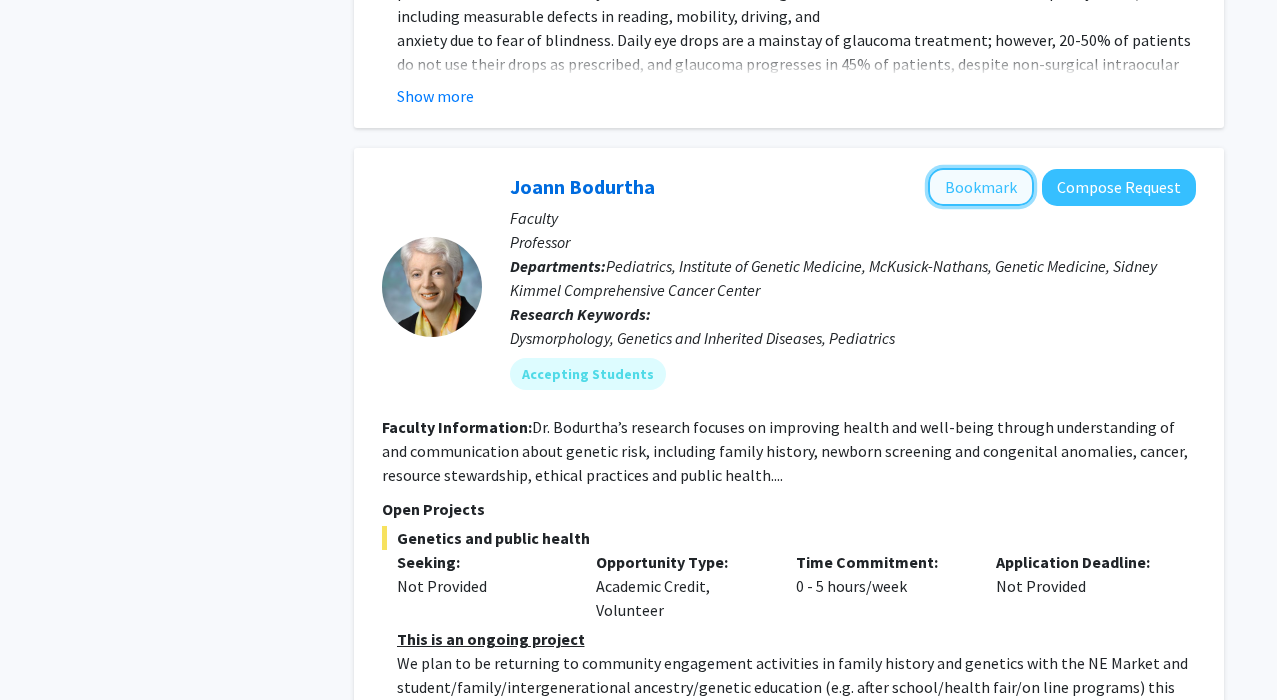 click on "Bookmark" 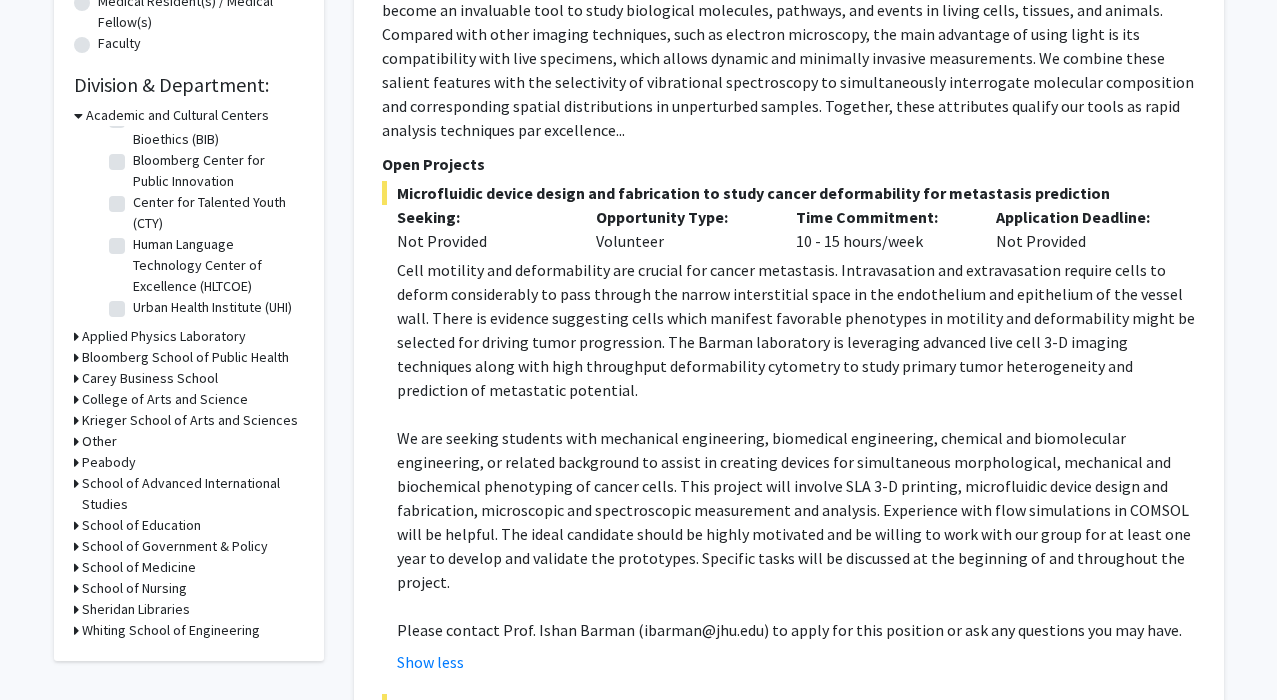 scroll, scrollTop: 623, scrollLeft: 0, axis: vertical 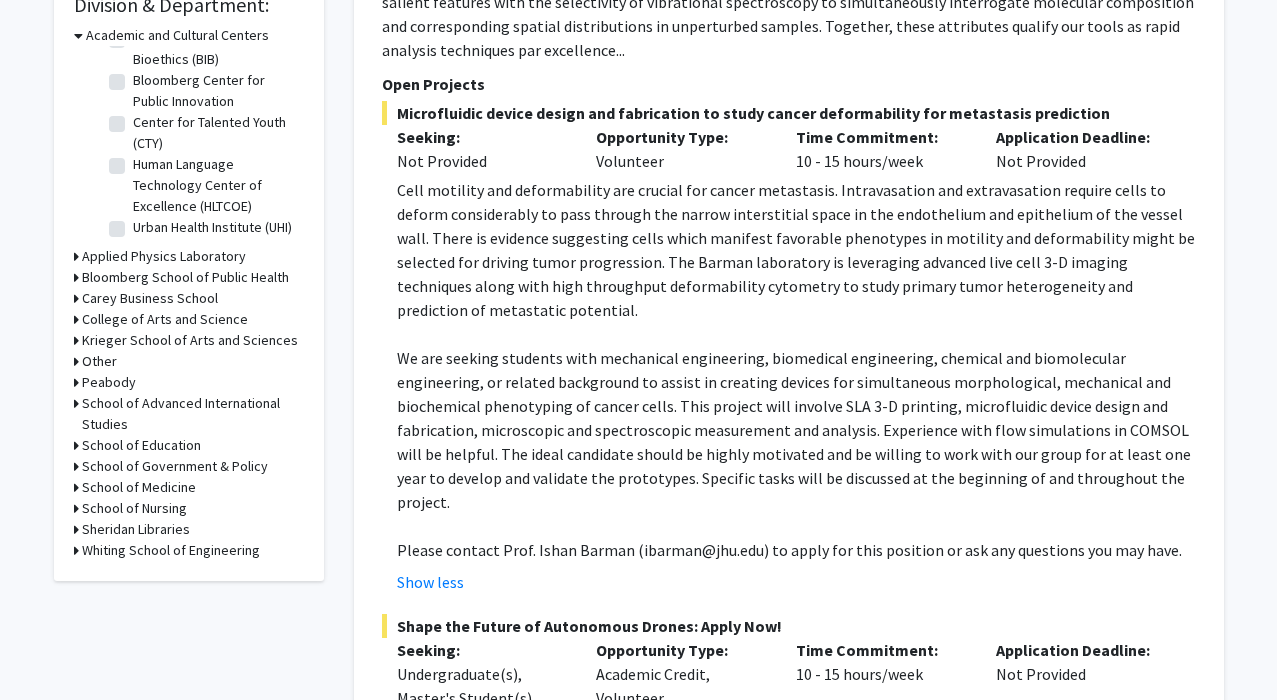 click on "School of Government & Policy" at bounding box center [175, 466] 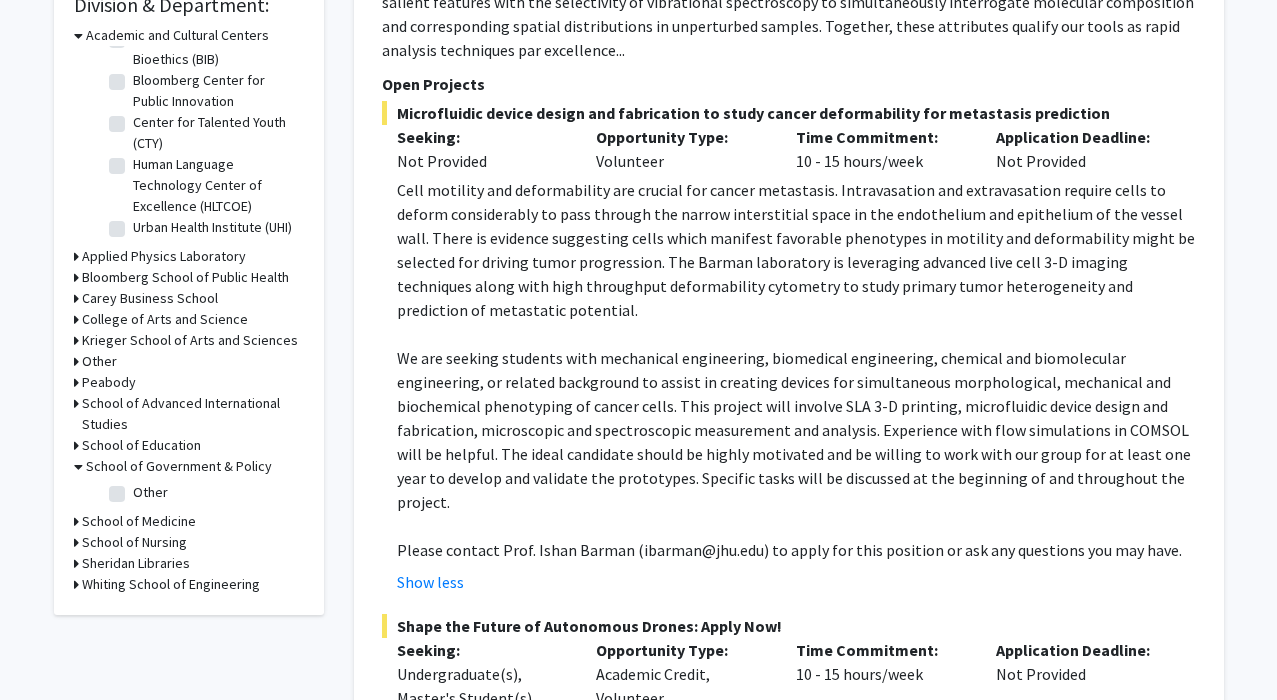 click on "Krieger School of Arts and Sciences" at bounding box center [190, 340] 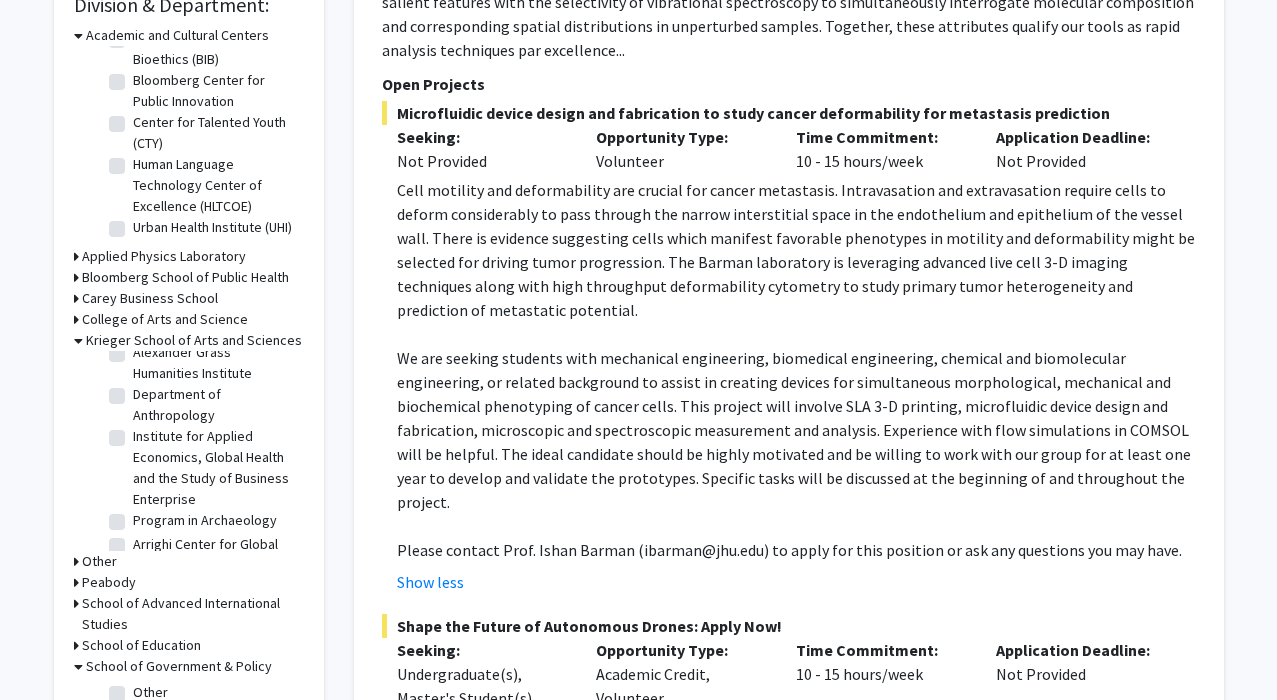 scroll, scrollTop: 150, scrollLeft: 0, axis: vertical 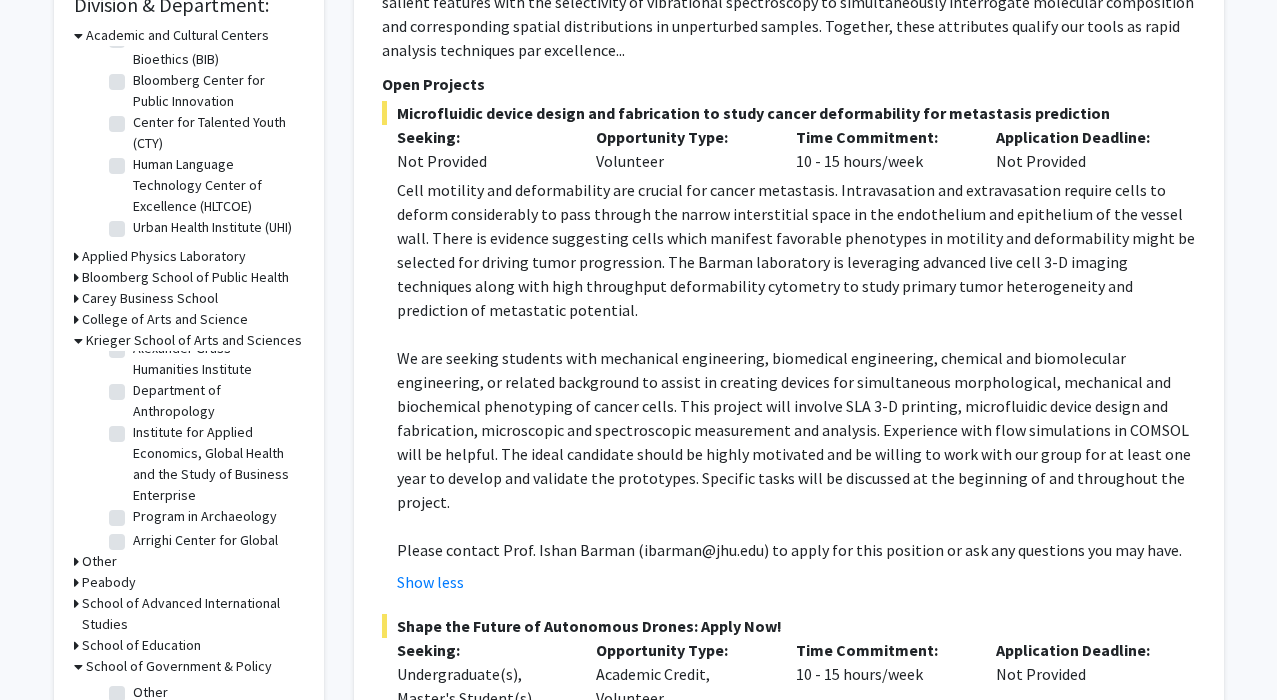 click on "Institute for Applied Economics, Global Health and the Study of Business Enterprise" 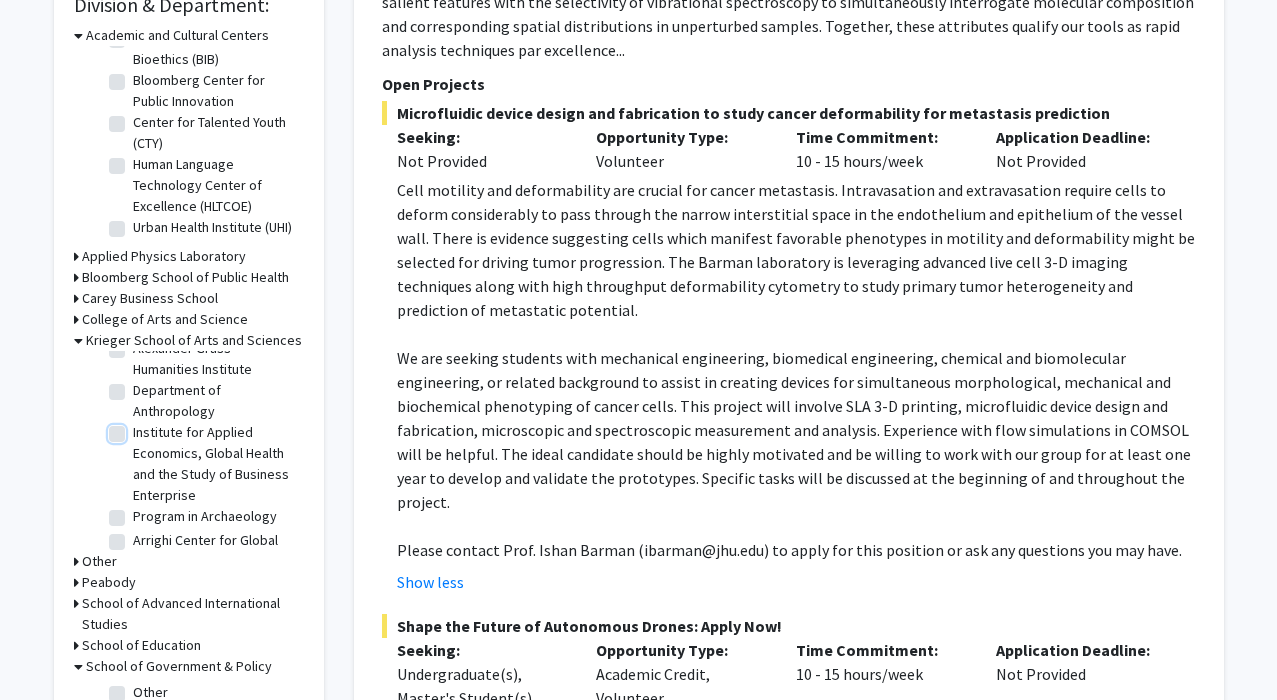 click on "Institute for Applied Economics, Global Health and the Study of Business Enterprise" at bounding box center (139, 428) 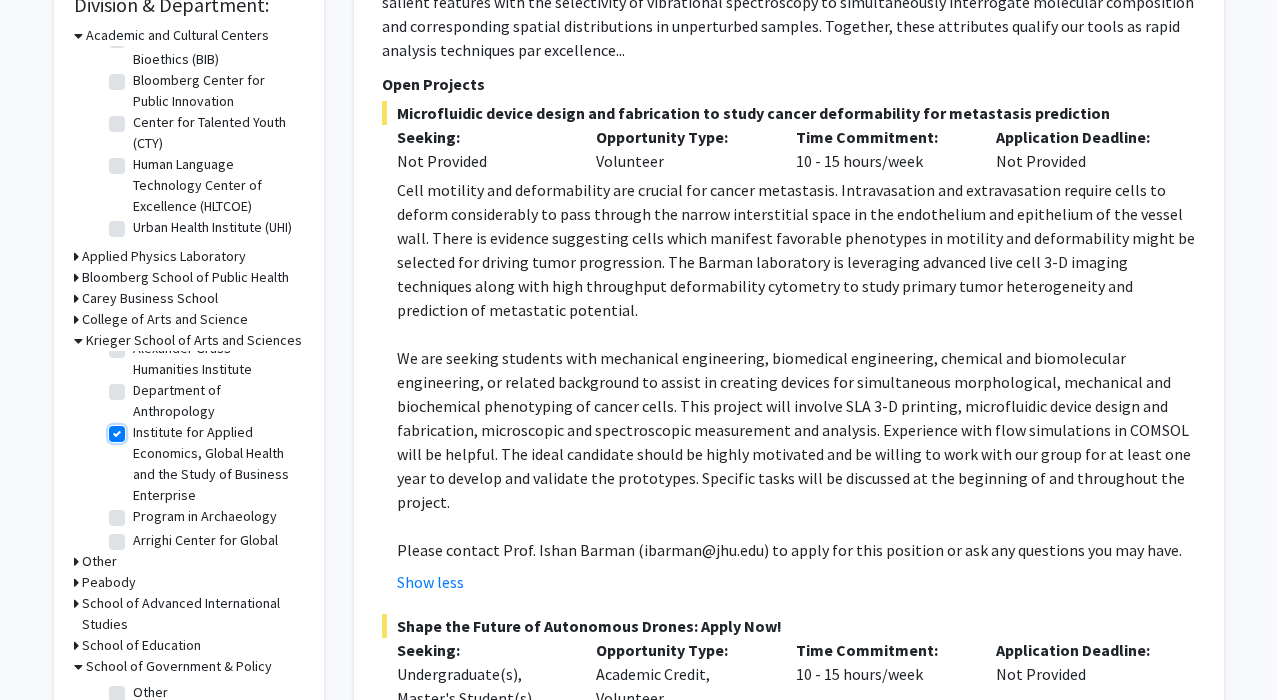 checkbox on "true" 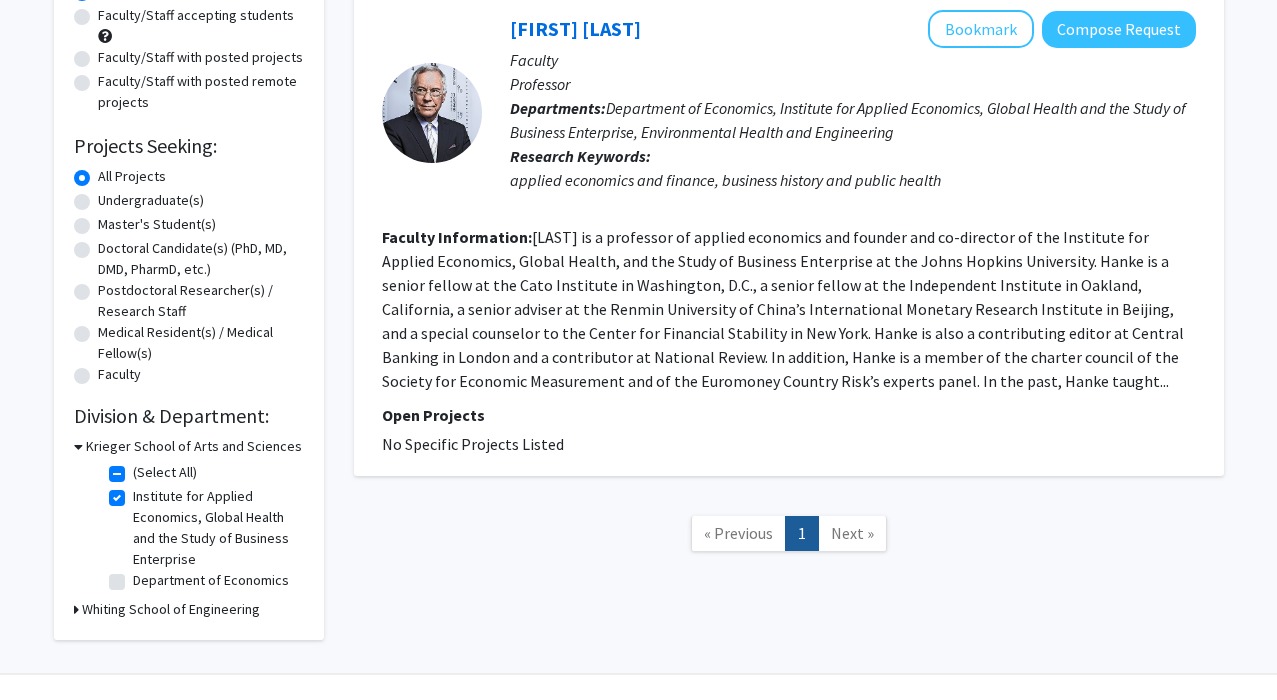 scroll, scrollTop: 213, scrollLeft: 0, axis: vertical 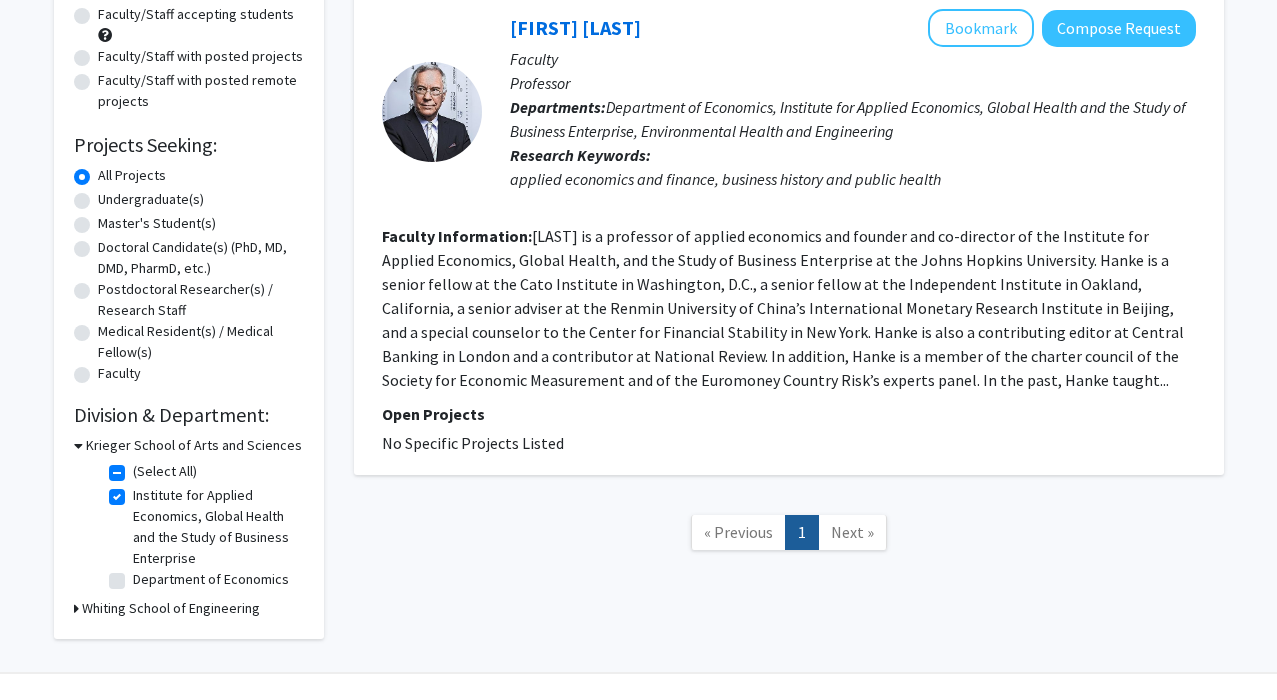 click 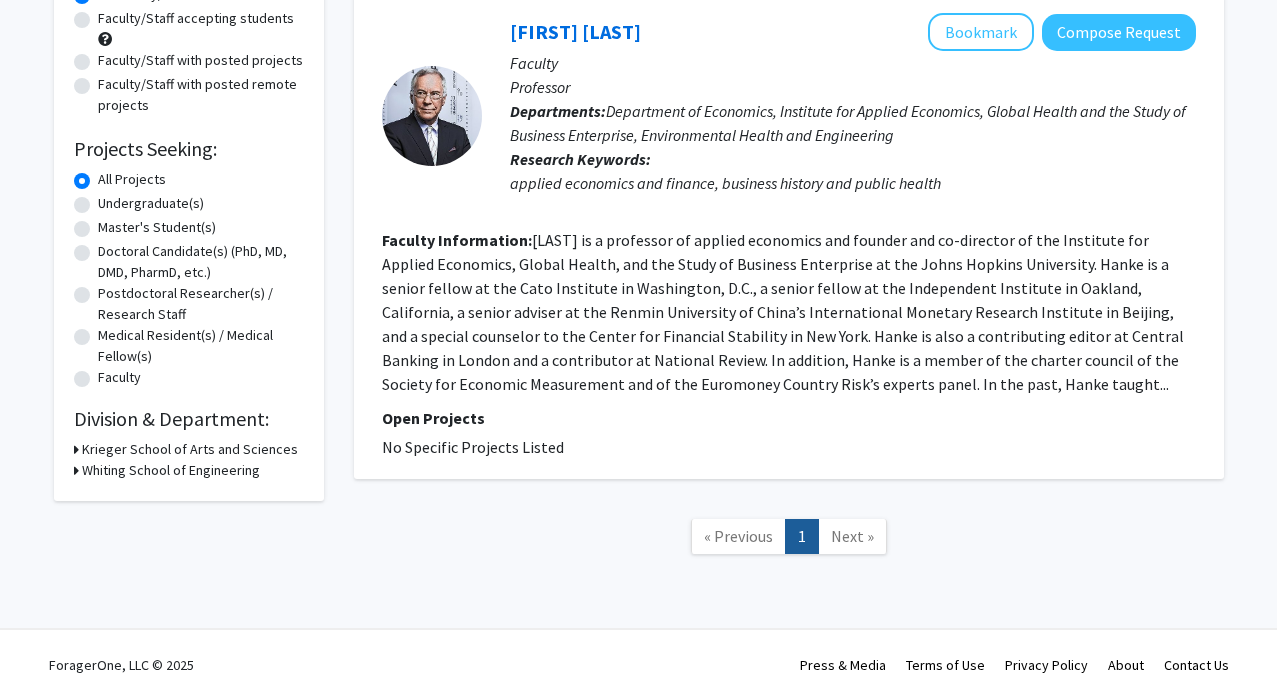 scroll, scrollTop: 209, scrollLeft: 0, axis: vertical 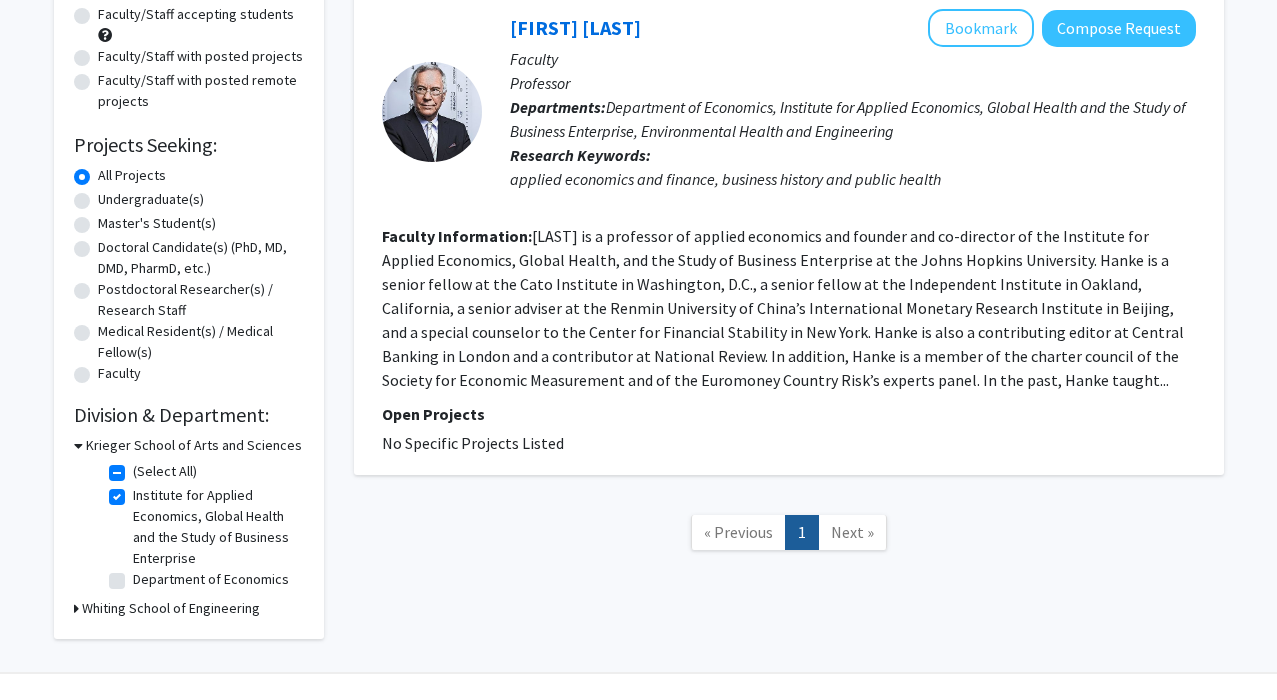 click on "Institute for Applied Economics, Global Health and the Study of Business Enterprise" 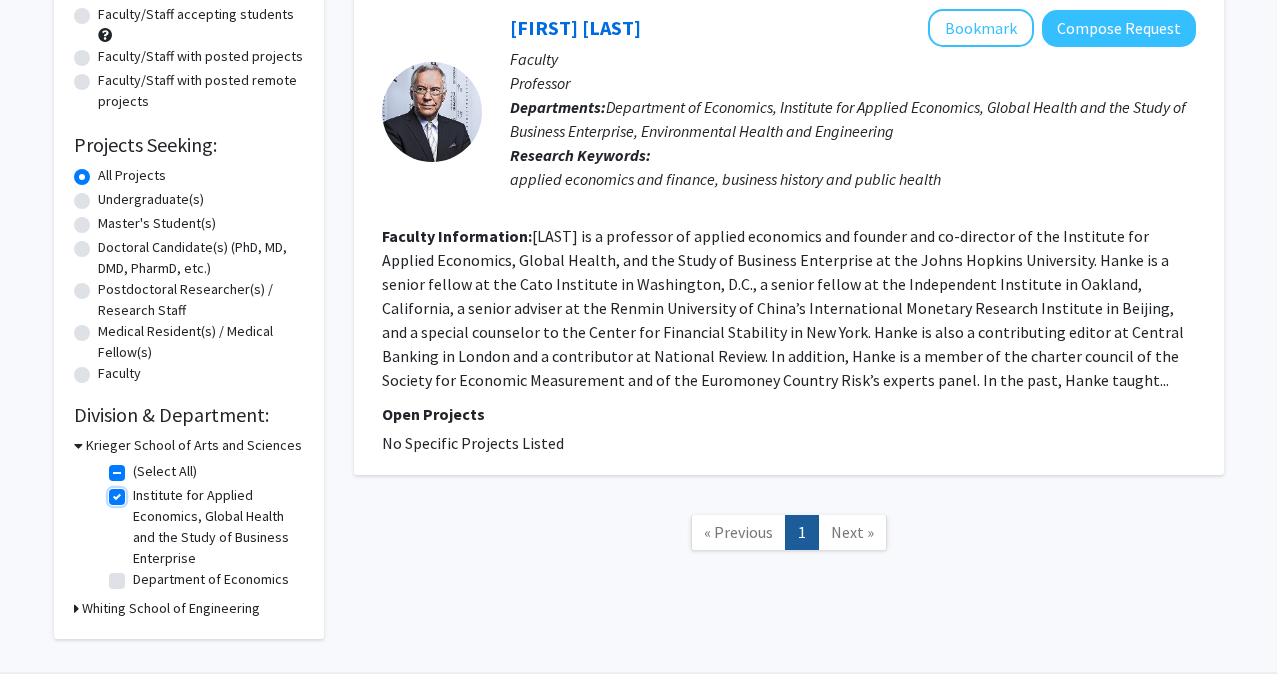 click on "Institute for Applied Economics, Global Health and the Study of Business Enterprise" at bounding box center (139, 491) 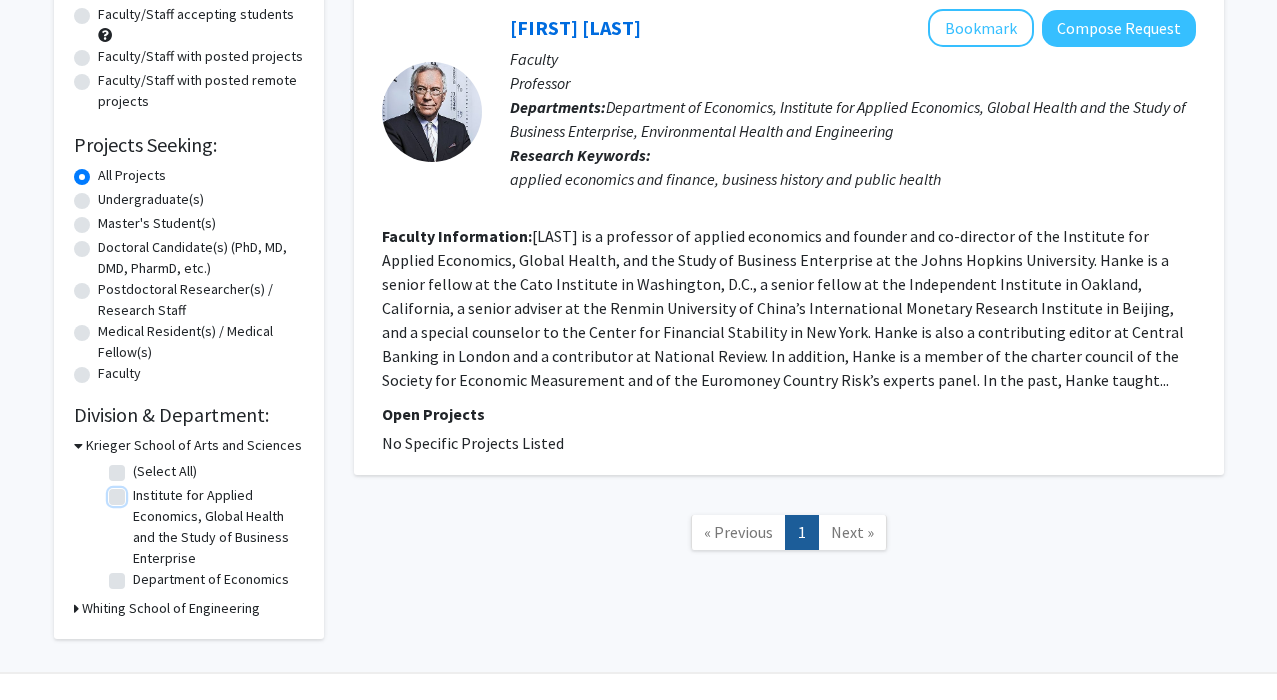 checkbox on "false" 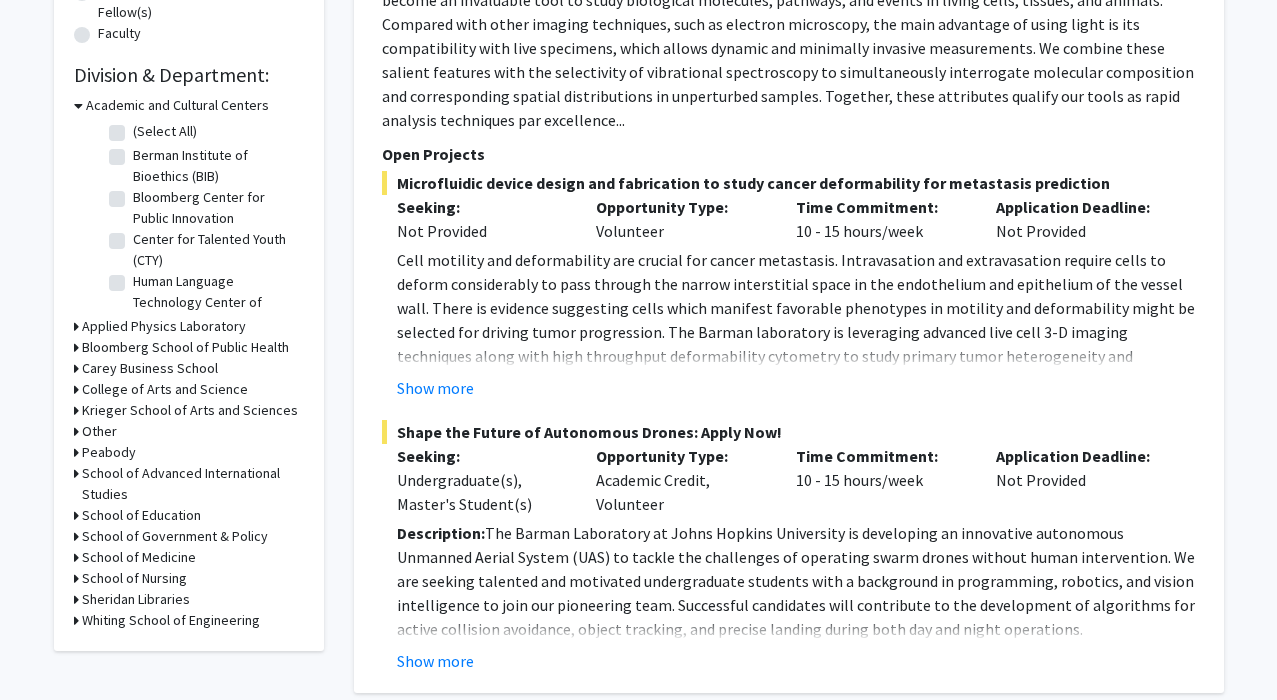 scroll, scrollTop: 683, scrollLeft: 0, axis: vertical 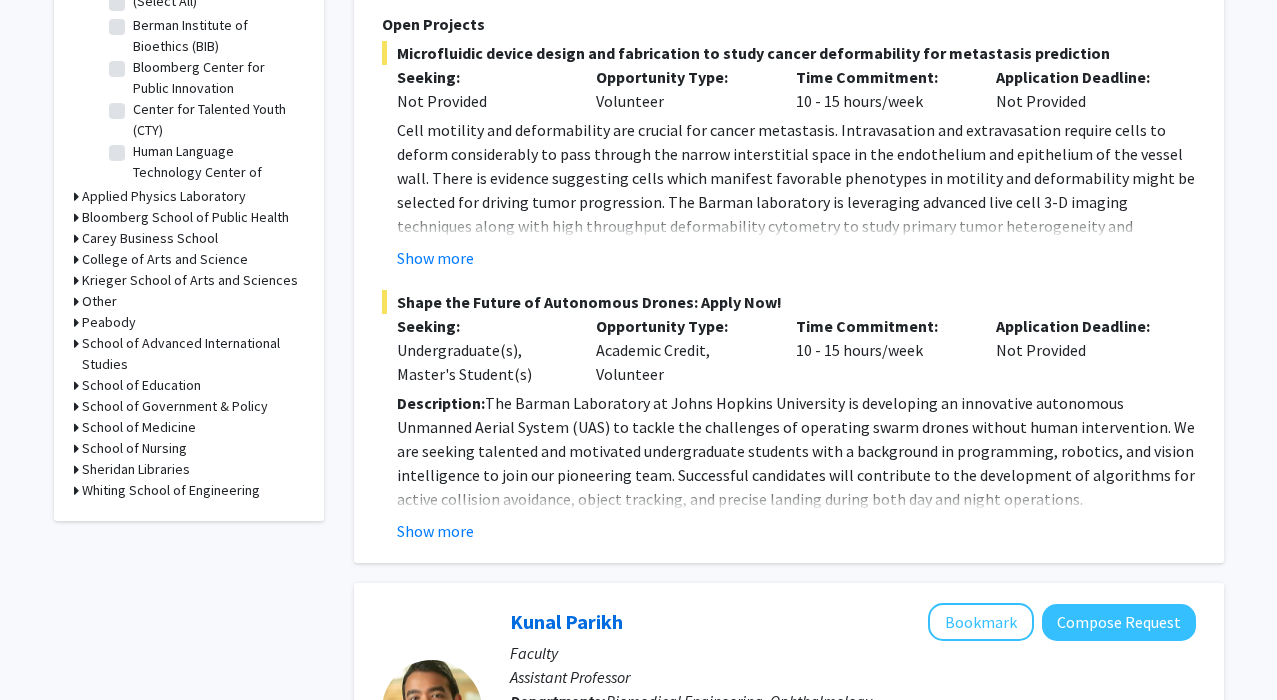 click on "Krieger School of Arts and Sciences" at bounding box center (190, 280) 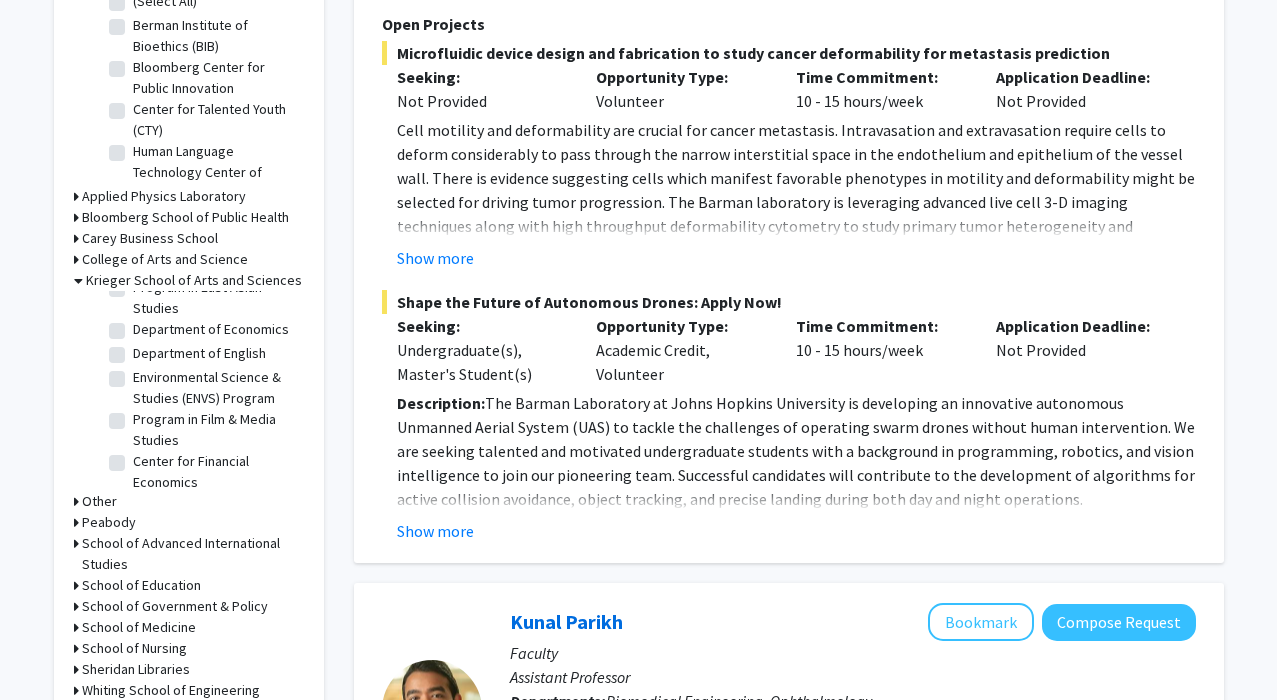 scroll, scrollTop: 713, scrollLeft: 0, axis: vertical 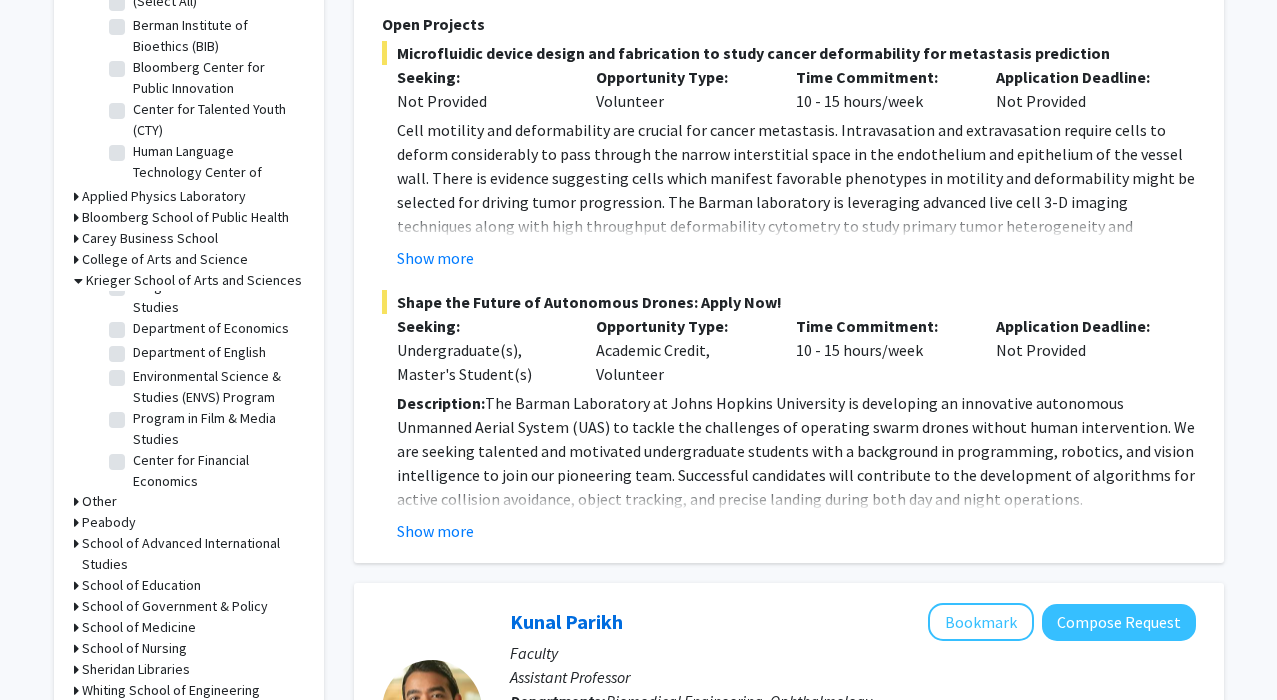 click on "Department of Economics" 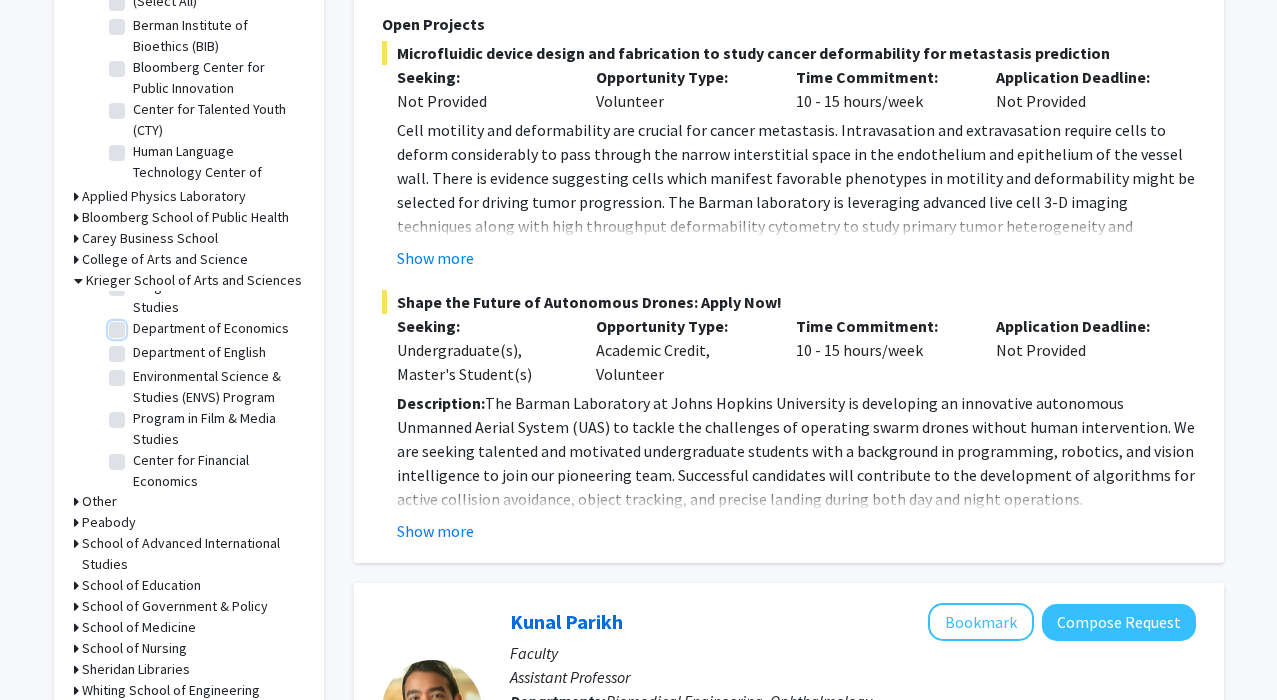 click on "Department of Economics" at bounding box center (139, 324) 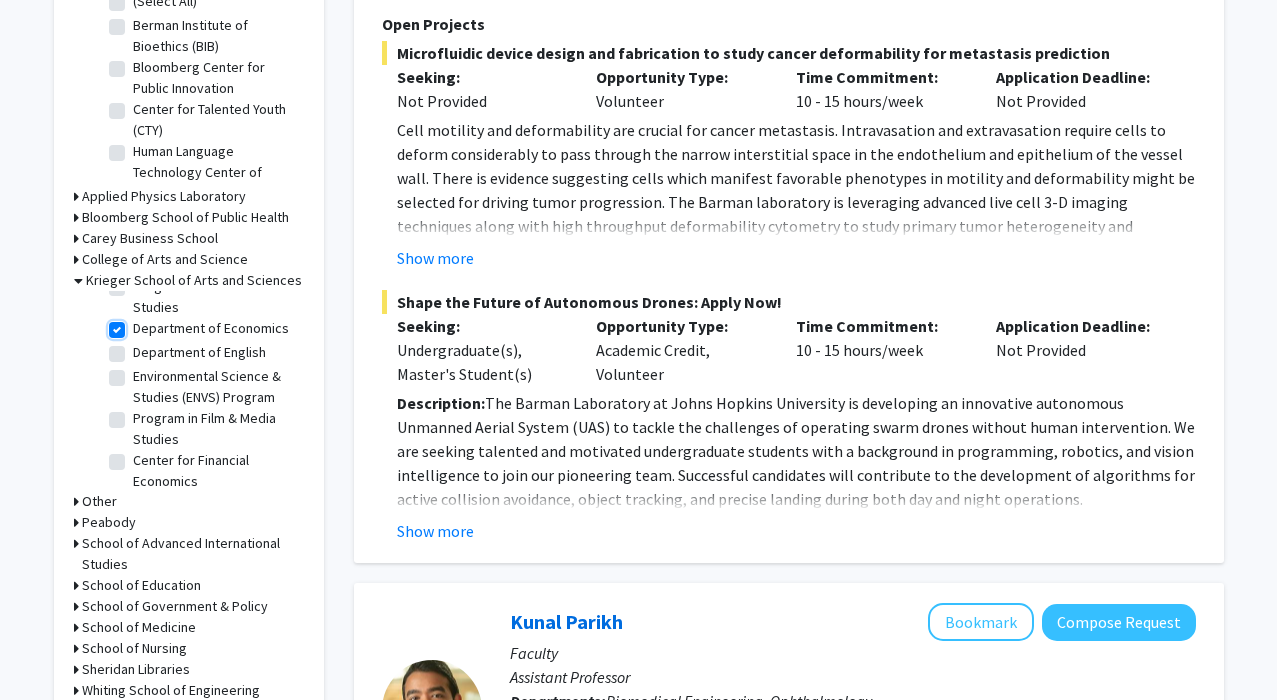 checkbox on "true" 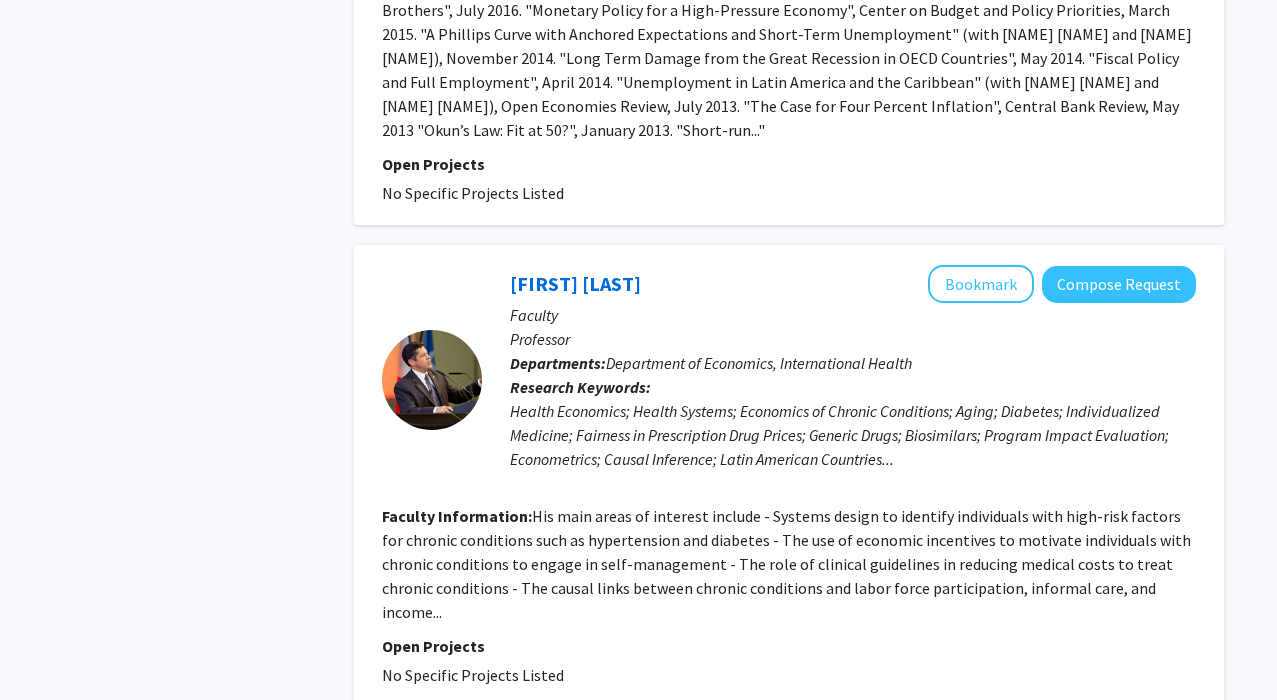 scroll, scrollTop: 3973, scrollLeft: 0, axis: vertical 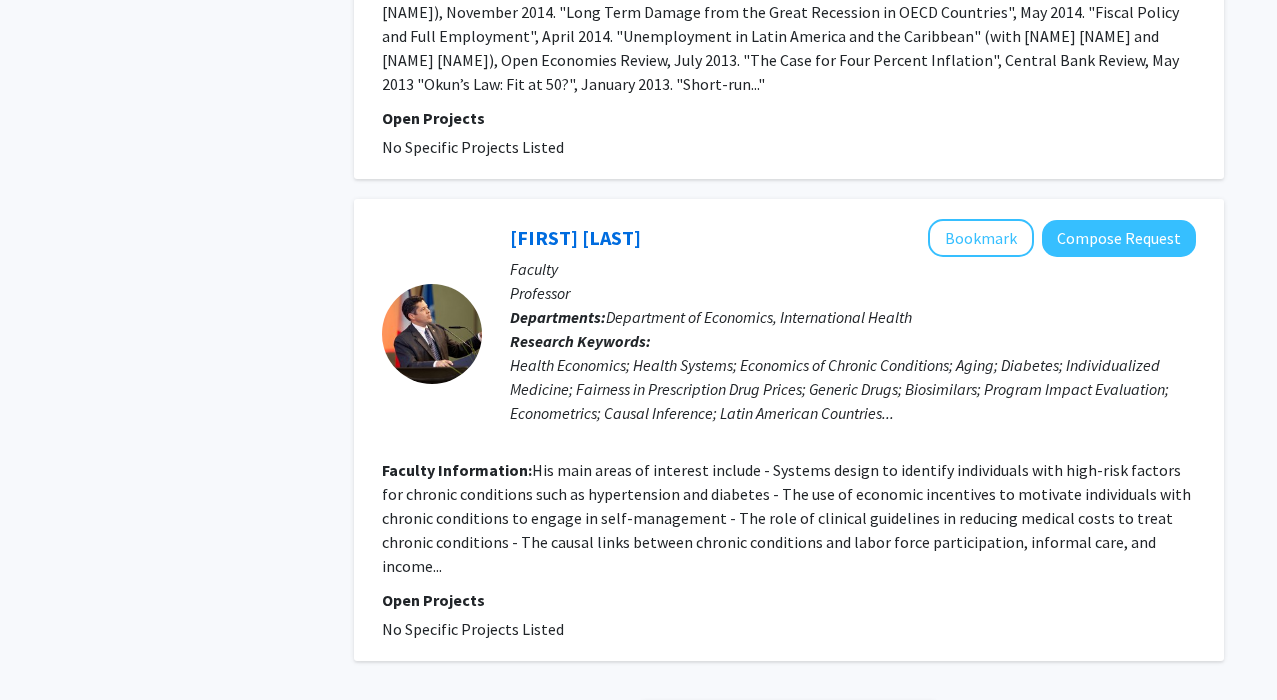 click on "2" 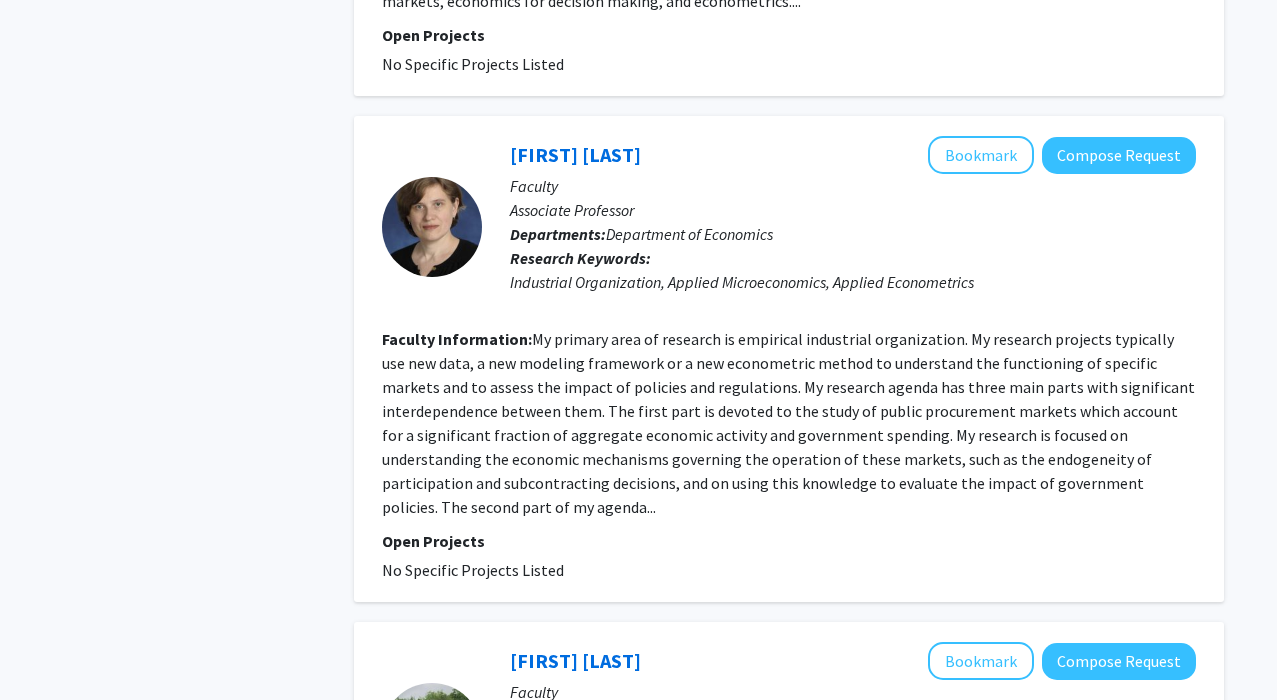 scroll, scrollTop: 1049, scrollLeft: 0, axis: vertical 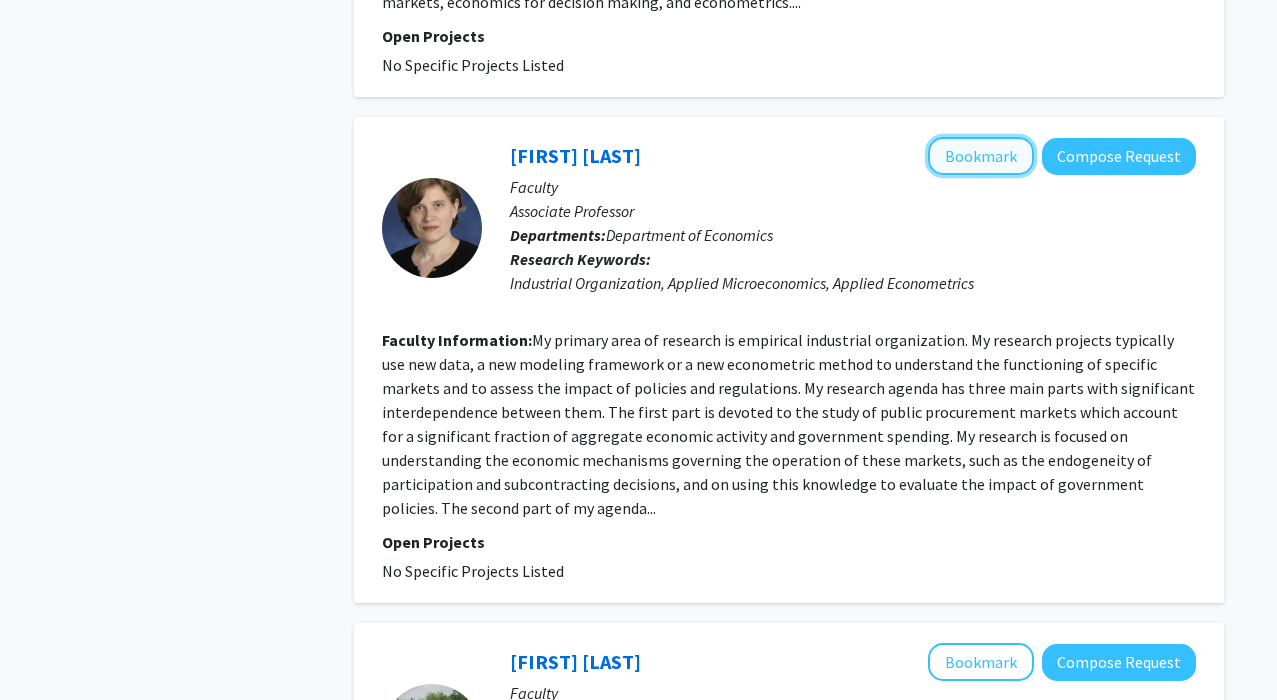 click on "Bookmark" 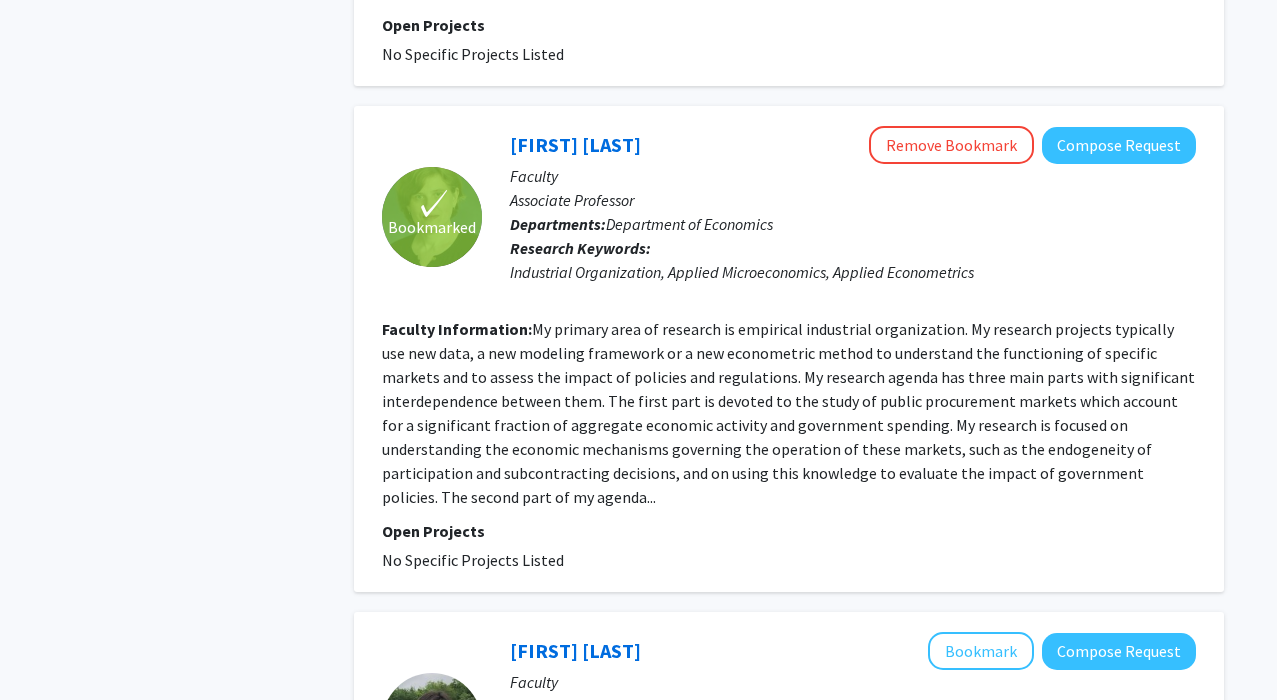 scroll, scrollTop: 1038, scrollLeft: 0, axis: vertical 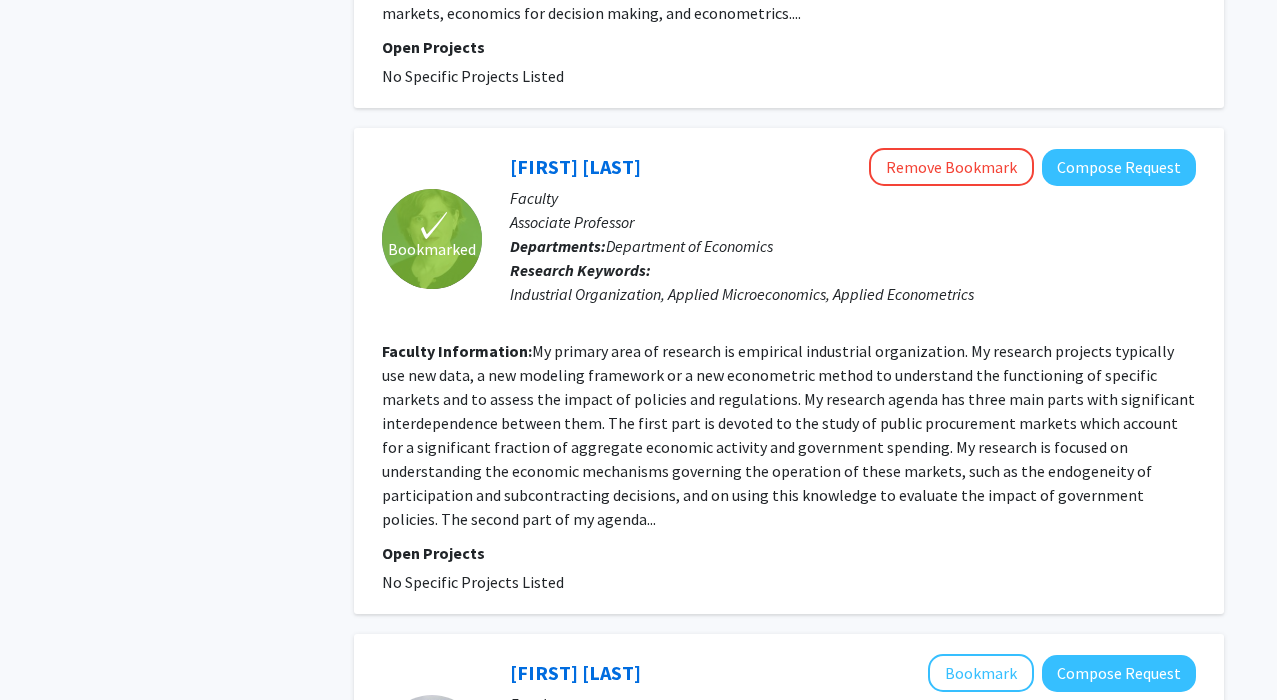 click on "My primary area of research is empirical industrial organization. My research projects typically use new data, a new modeling framework or a new econometric method to understand the functioning of specific markets and to assess the impact of policies and regulations. My research agenda has three main parts with significant interdependence between them. The first part is devoted to the study of public procurement markets which account for a significant fraction of aggregate economic activity and government spending. My research is focused on understanding the economic mechanisms governing the operation of these markets, such as the endogeneity of participation and subcontracting decisions, and on using this knowledge to evaluate the impact of government policies. The second part of my agenda..." 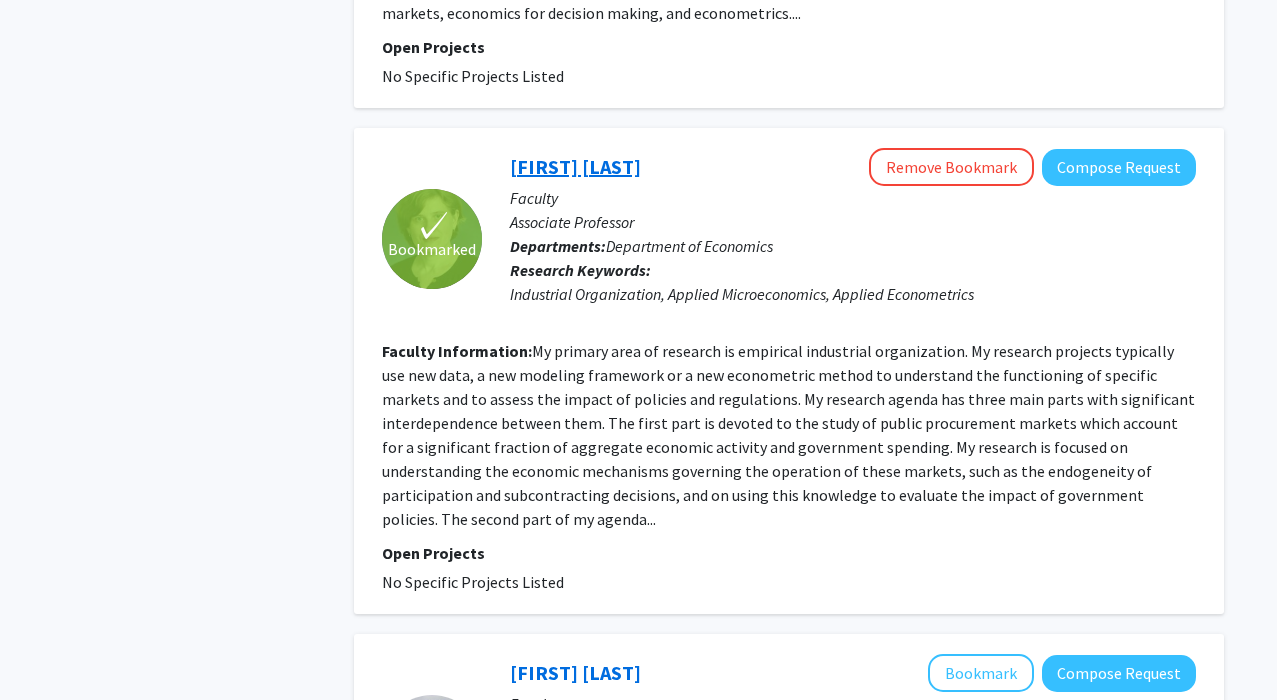click on "[FIRST] [LAST]" 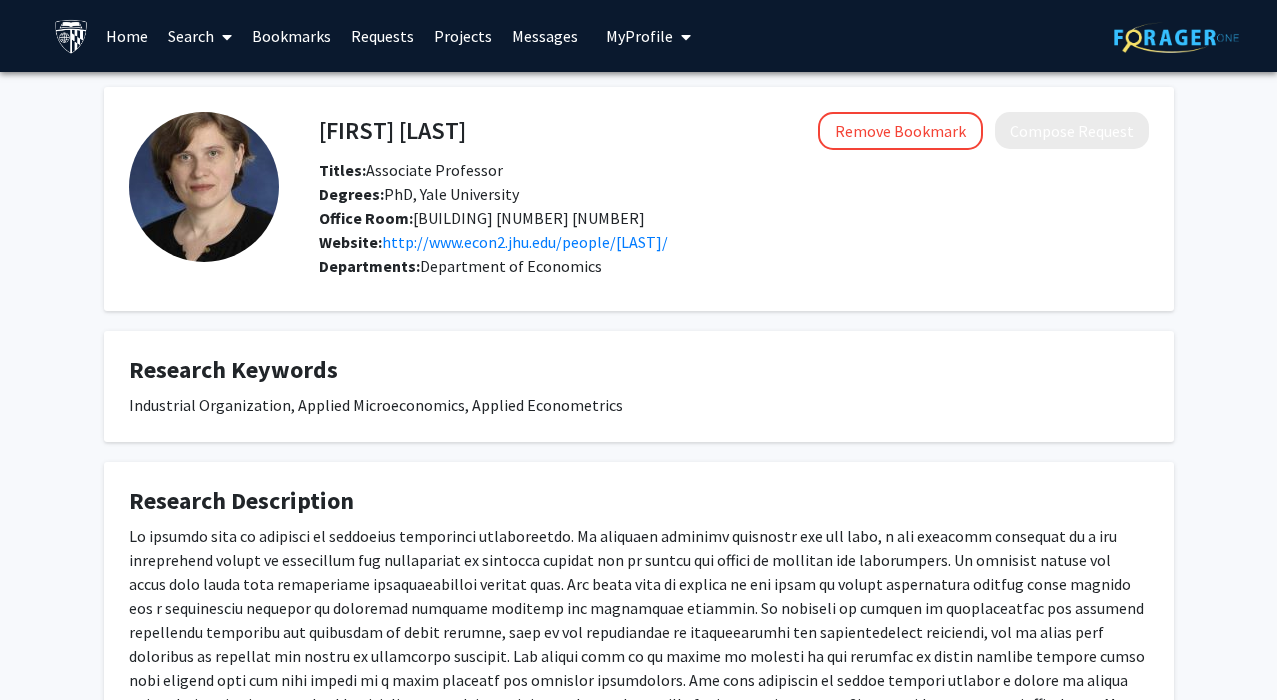scroll, scrollTop: 245, scrollLeft: 0, axis: vertical 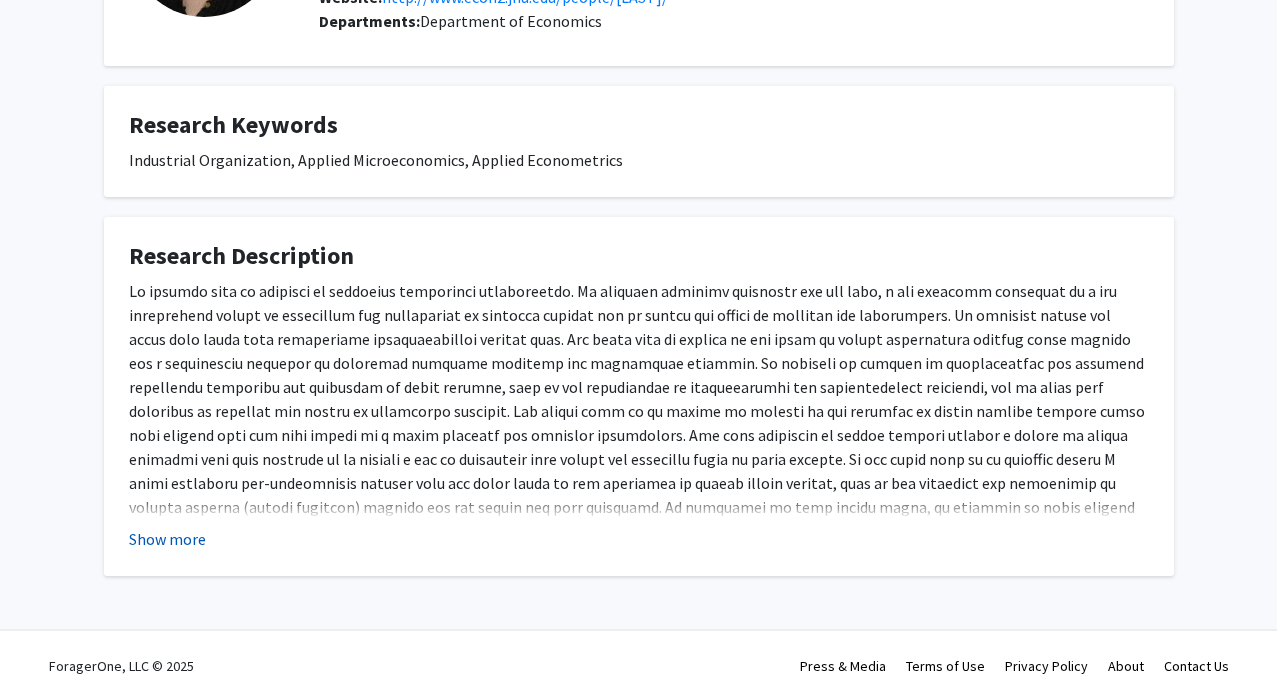 click on "Show more" 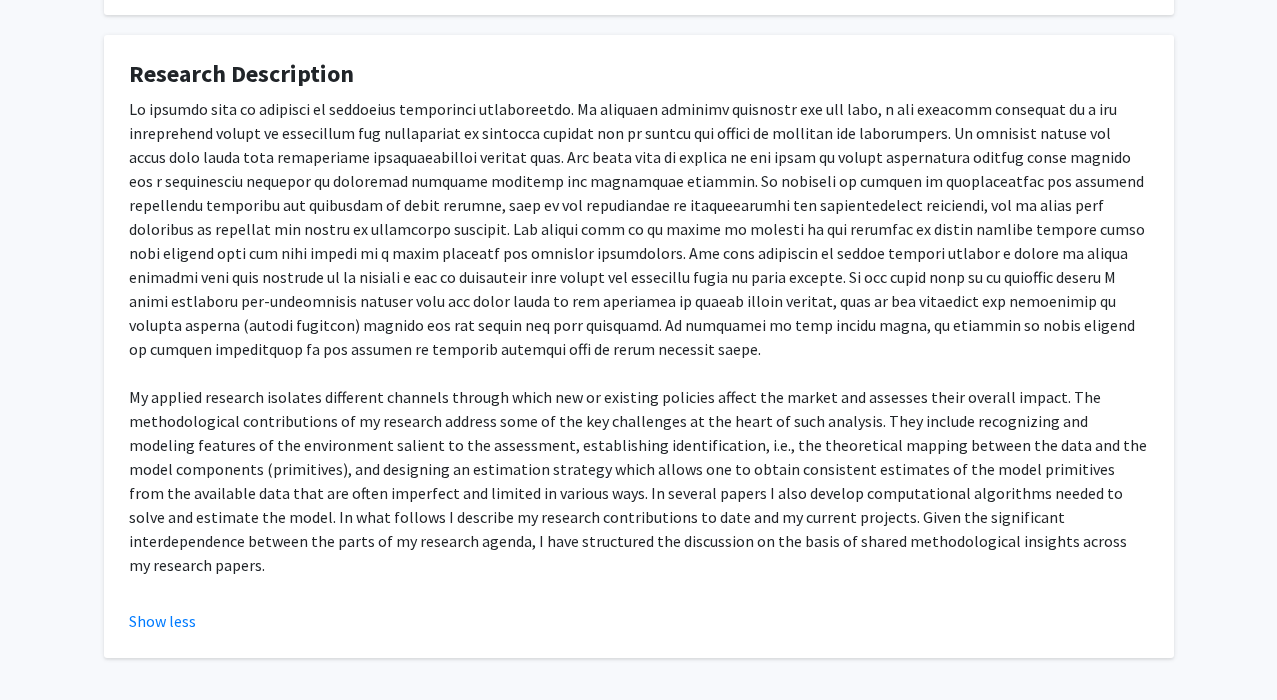 scroll, scrollTop: 423, scrollLeft: 0, axis: vertical 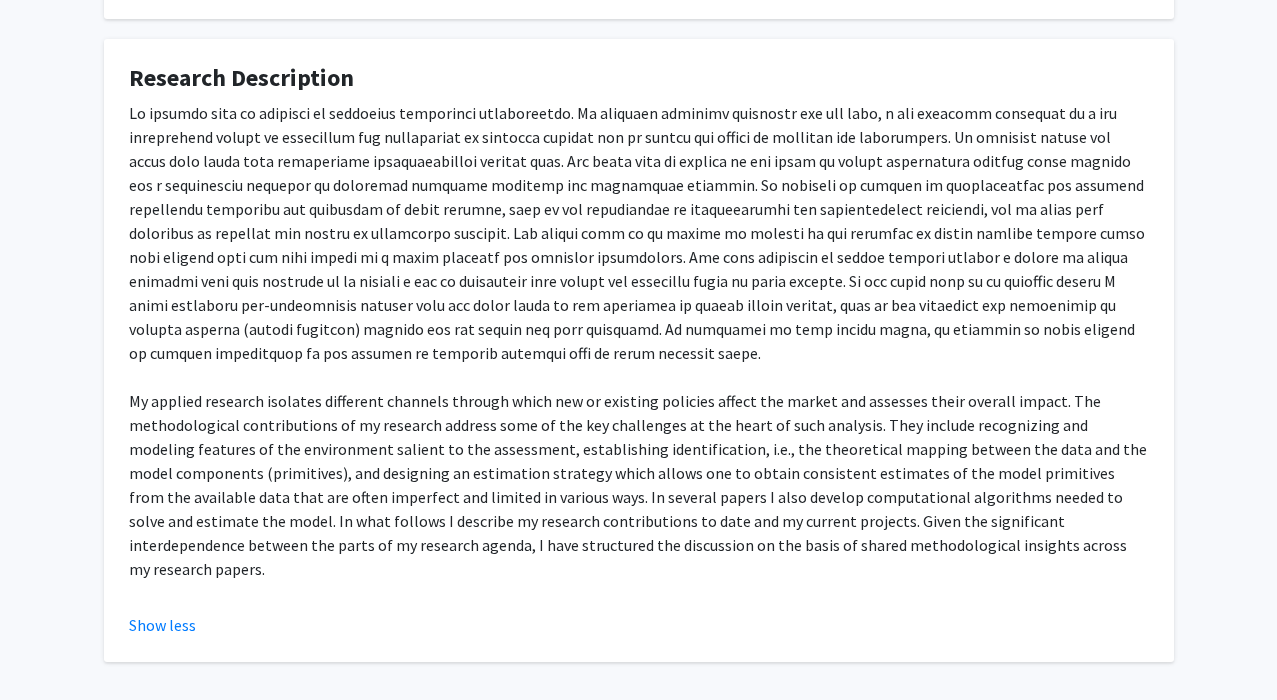 click on "My applied research isolates different channels through which new or existing policies affect the market and assesses their overall impact. The methodological contributions of my research address some of the key challenges at the heart of such analysis. They include recognizing and modeling features of the environment salient to the assessment, establishing identification, i.e., the theoretical mapping between the data and the model components (primitives), and designing an estimation strategy which allows one to obtain consistent estimates of the model primitives from the available data that are often imperfect and limited in various ways. In several papers I also develop computational algorithms needed to solve and estimate the model. In what follows I describe my research contributions to date and my current projects. Given the significant interdependence between the parts of my research agenda, I have structured the discussion on the basis of shared methodological insights across my research papers." 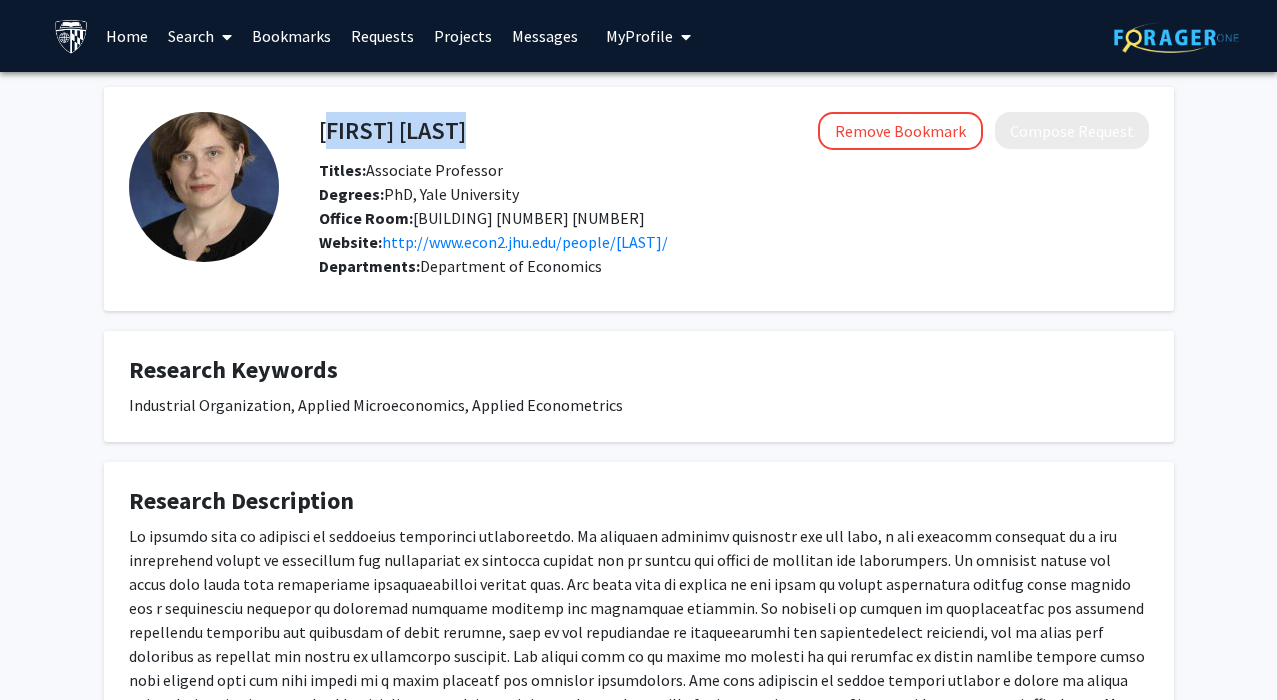drag, startPoint x: 316, startPoint y: 133, endPoint x: 321, endPoint y: 120, distance: 13.928389 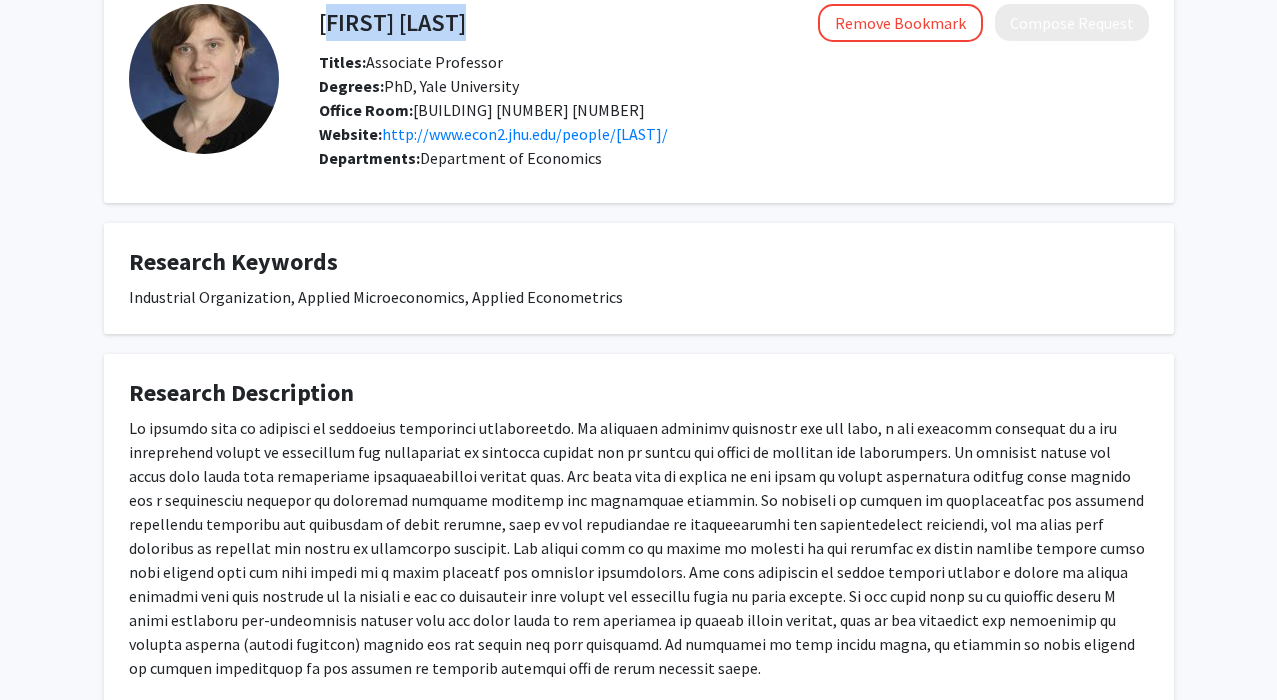 scroll, scrollTop: 0, scrollLeft: 0, axis: both 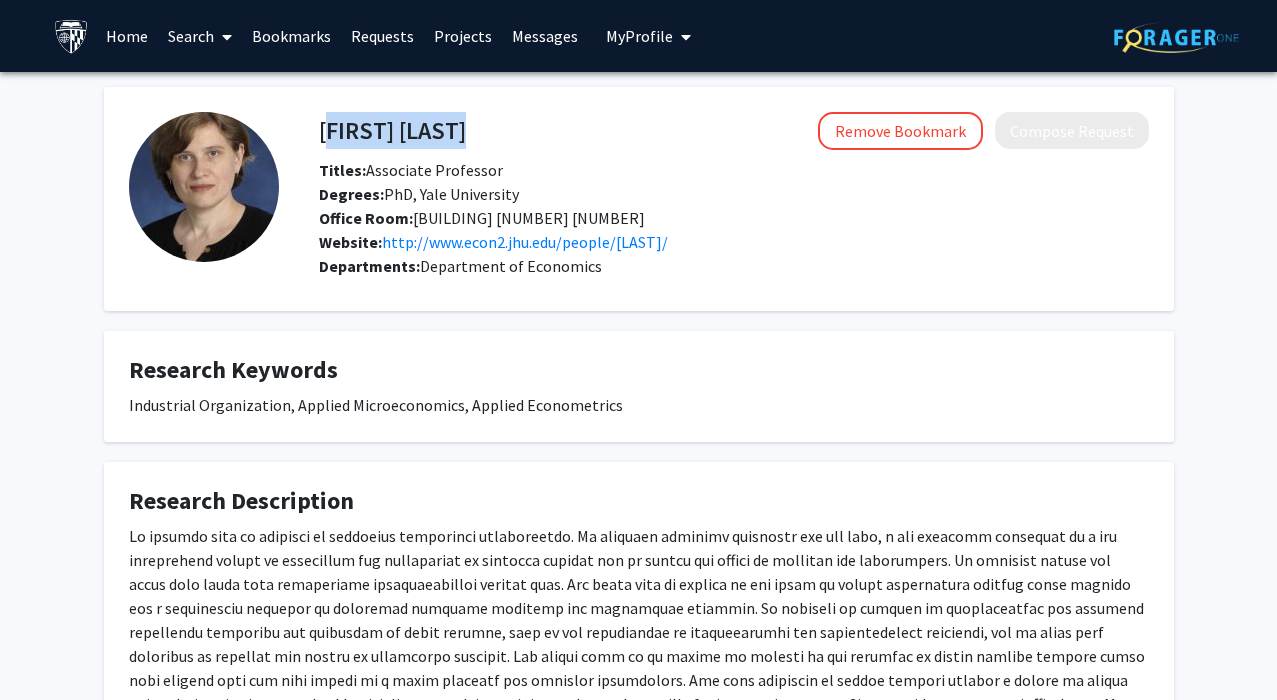 click on "[FIRST] [LAST]" 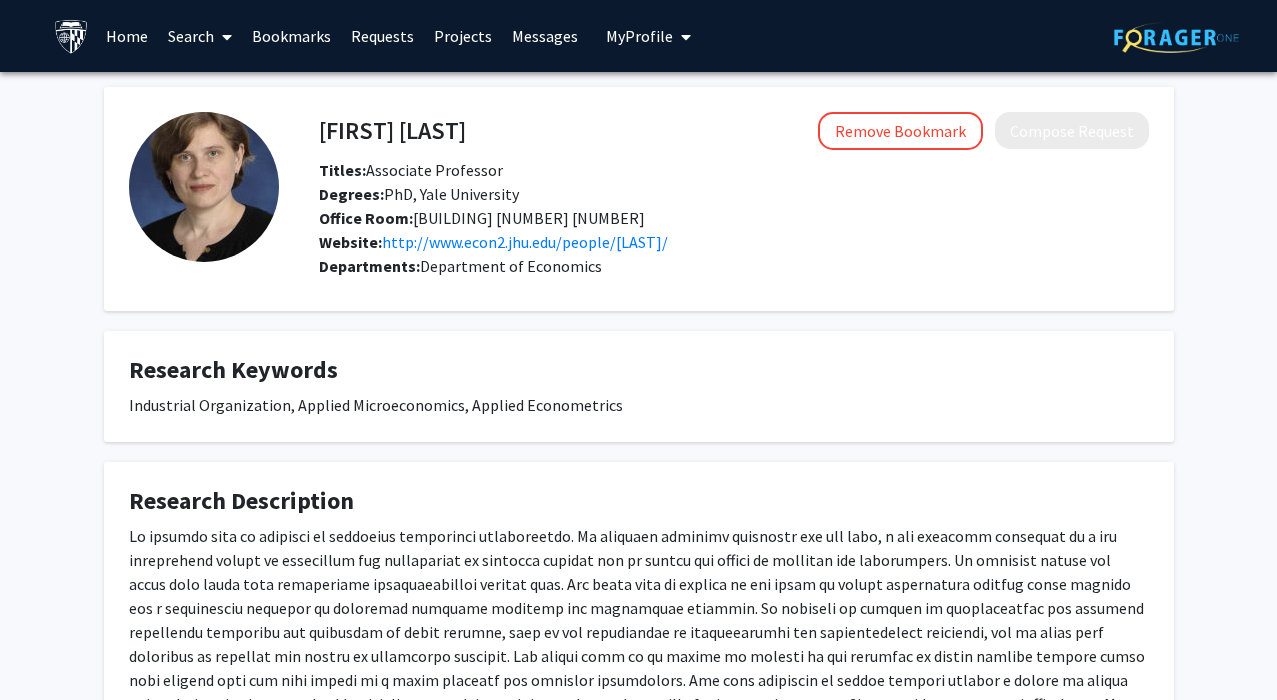 scroll, scrollTop: 464, scrollLeft: 0, axis: vertical 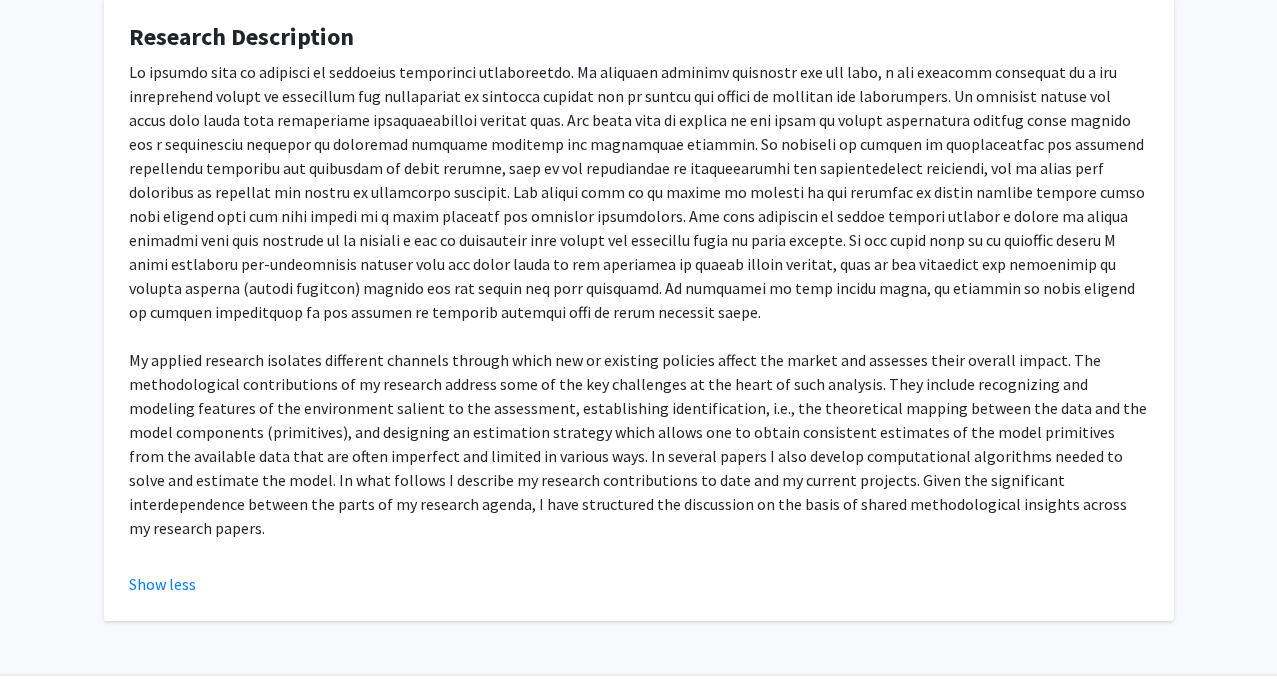click on "Research Description My applied research isolates different channels through which new or existing policies affect the market and assesses their overall impact. The methodological contributions of my research address some of the key challenges at the heart of such analysis. They include recognizing and modeling features of the environment salient to the assessment, establishing identification, i.e., the theoretical mapping between the data and the model components (primitives), and designing an estimation strategy which allows one to obtain consistent estimates of the model primitives Show less" 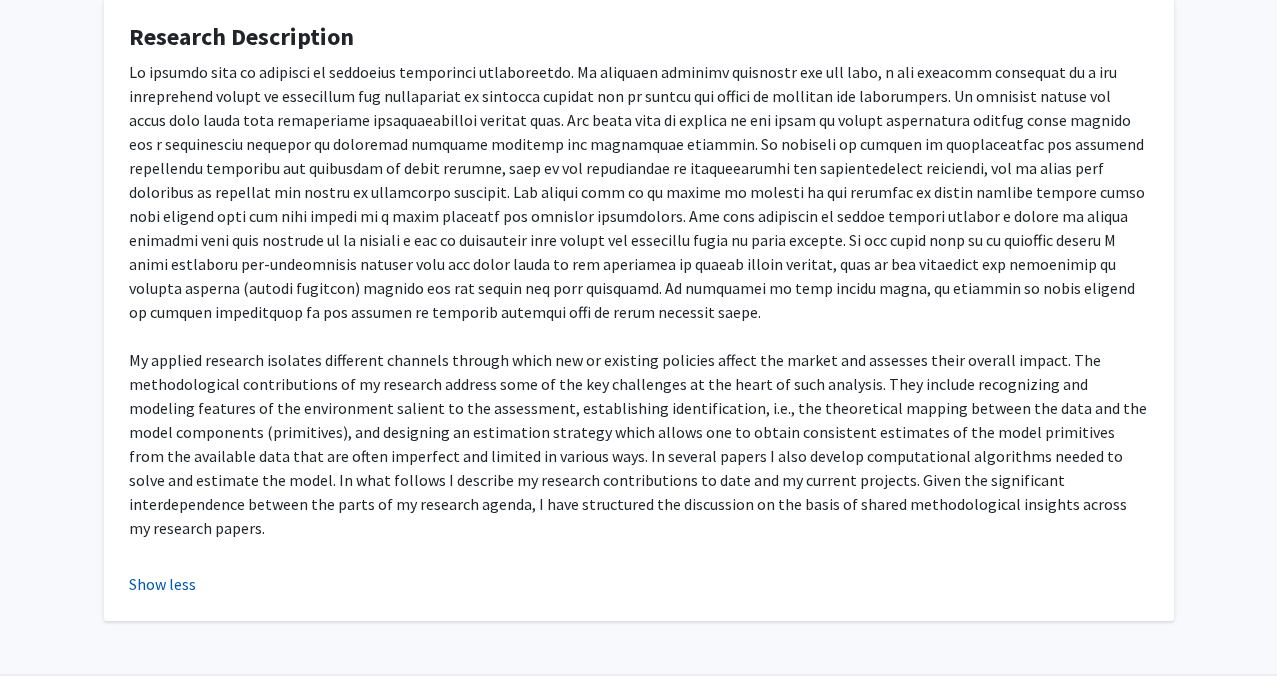 click on "Show less" 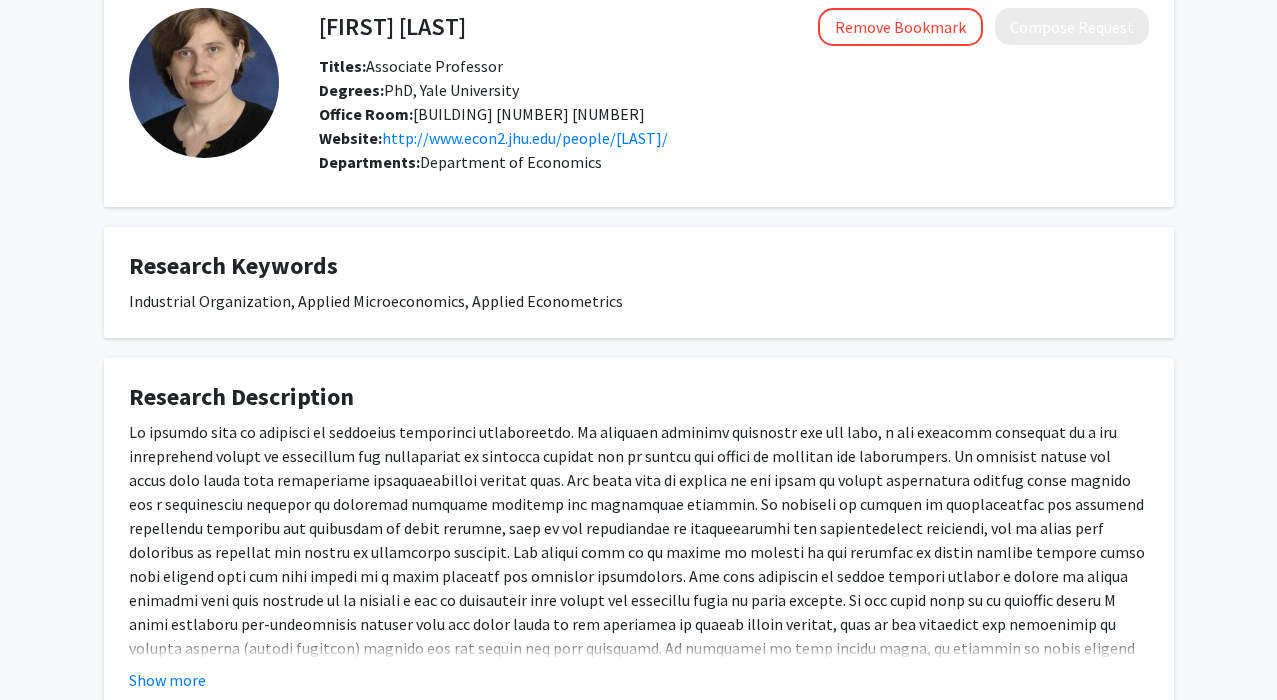 scroll, scrollTop: 0, scrollLeft: 0, axis: both 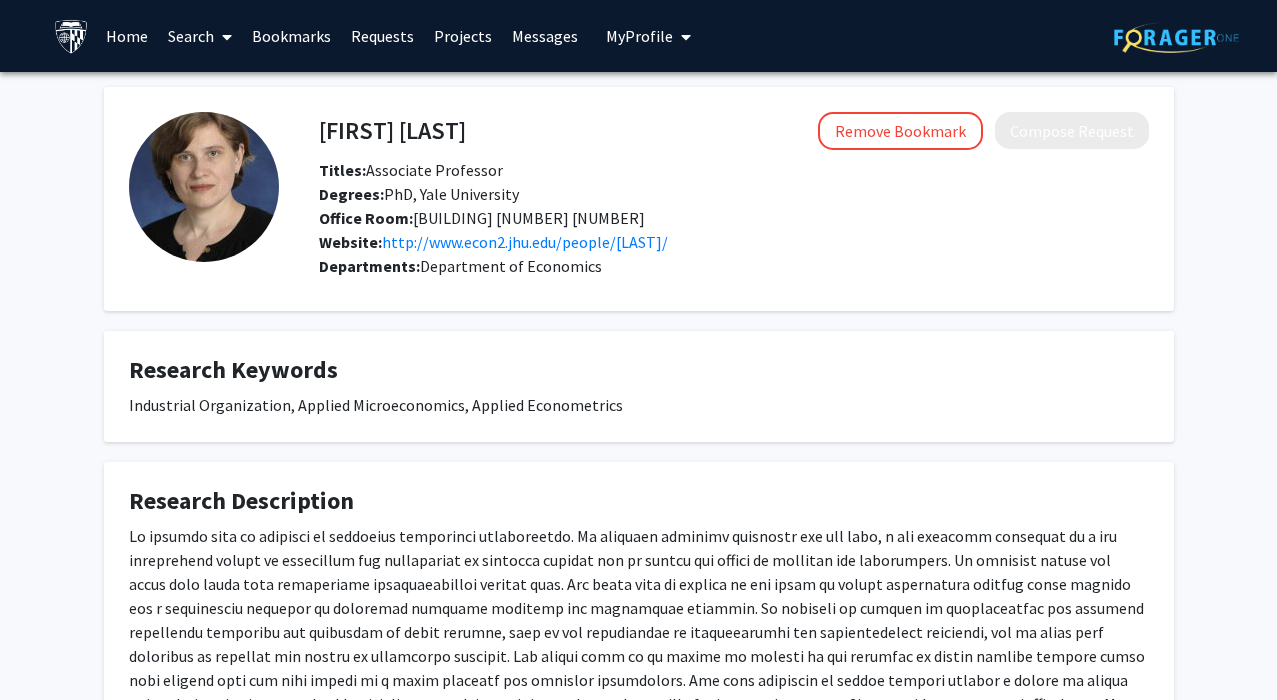 click on "Bookmarks" at bounding box center (291, 36) 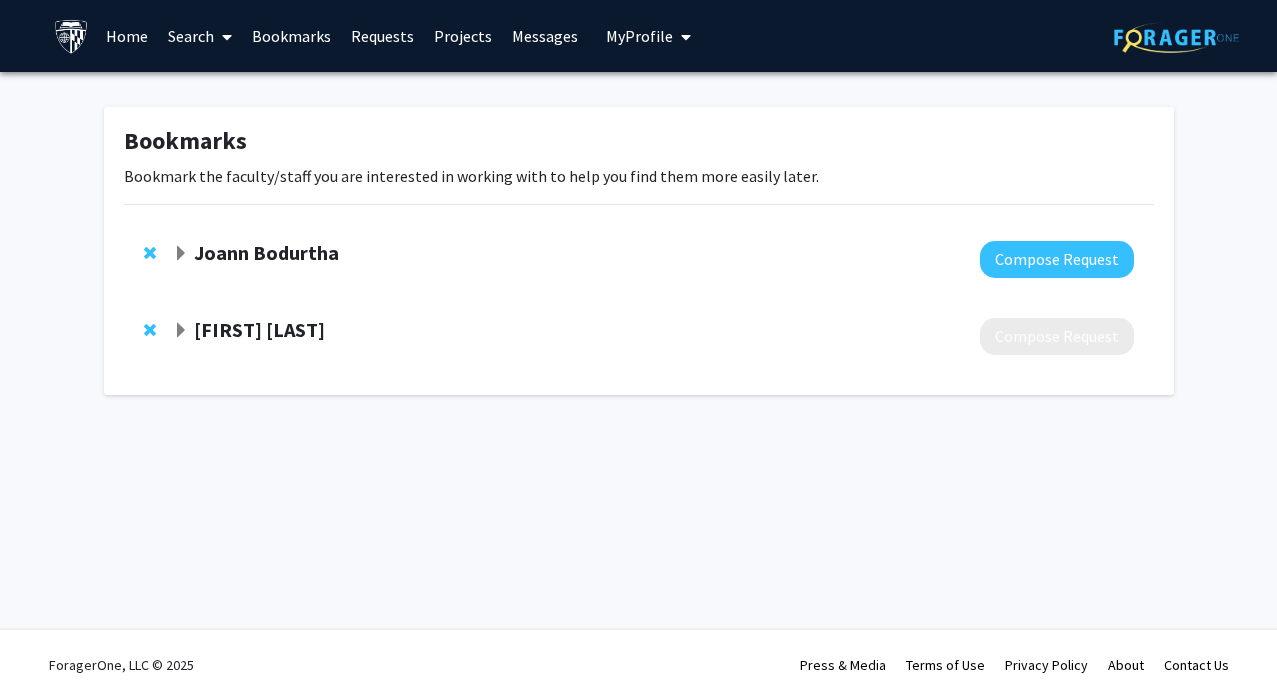 click on "Search" at bounding box center (200, 36) 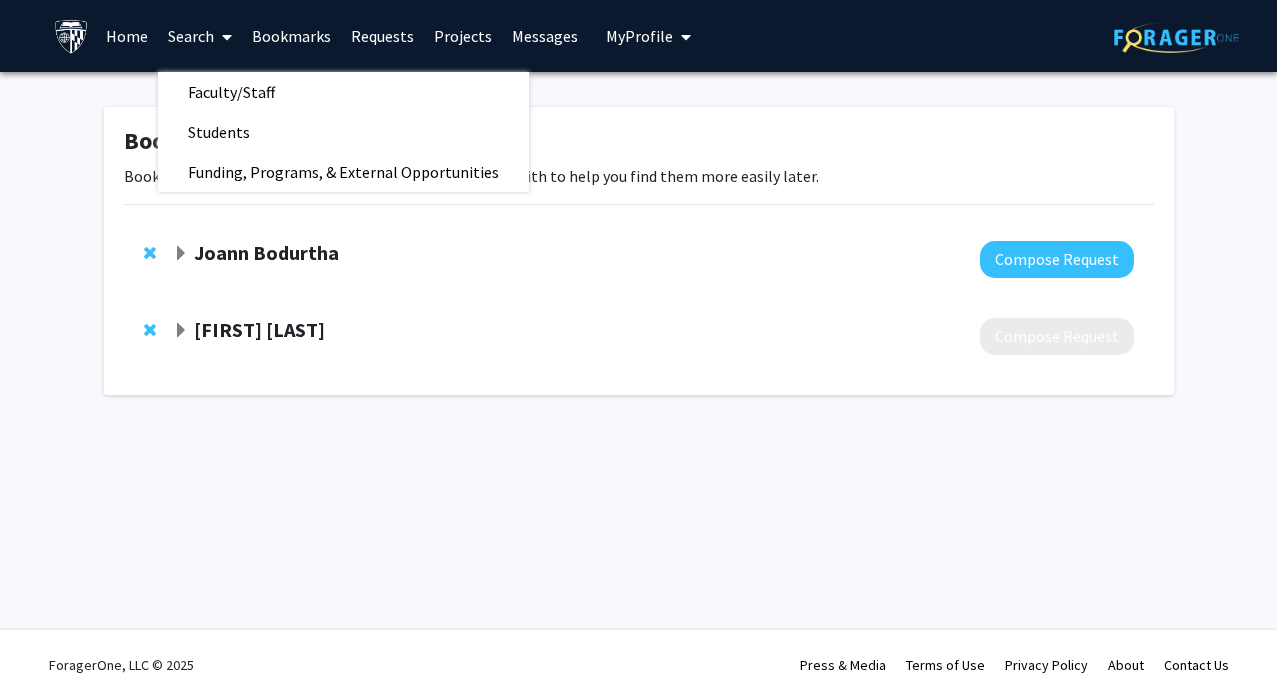 click on "Bookmarks" at bounding box center (291, 36) 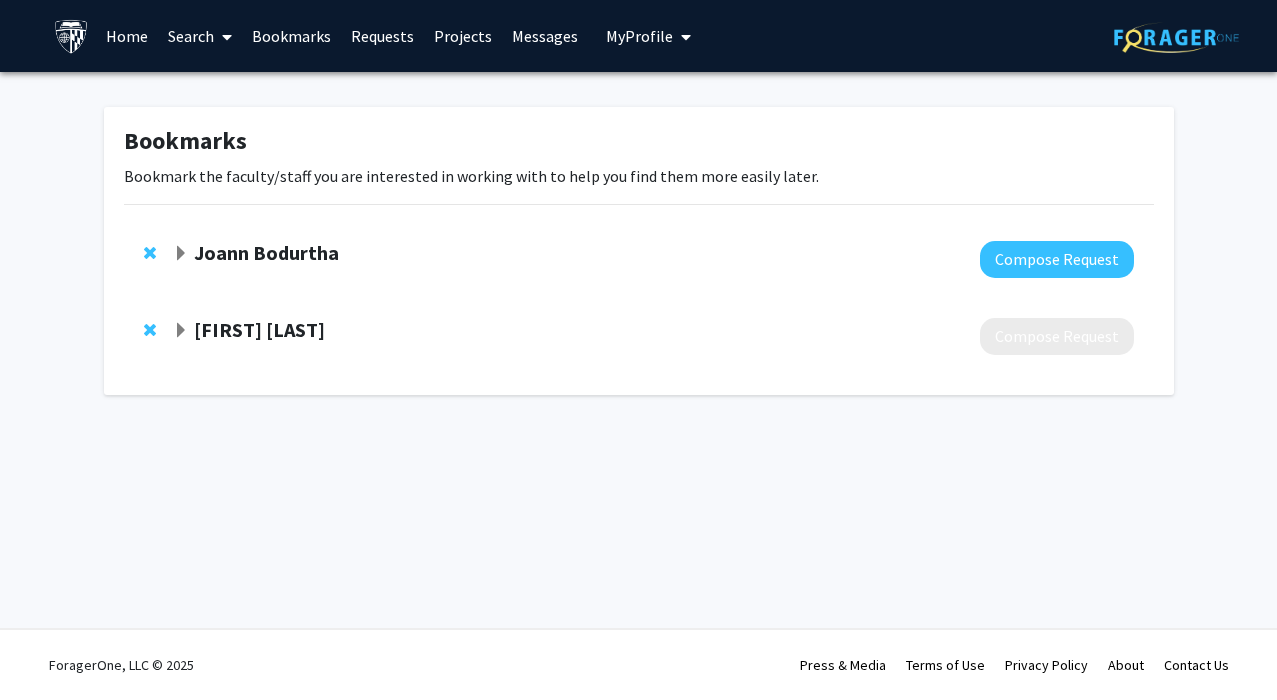 click on "Requests" at bounding box center (382, 36) 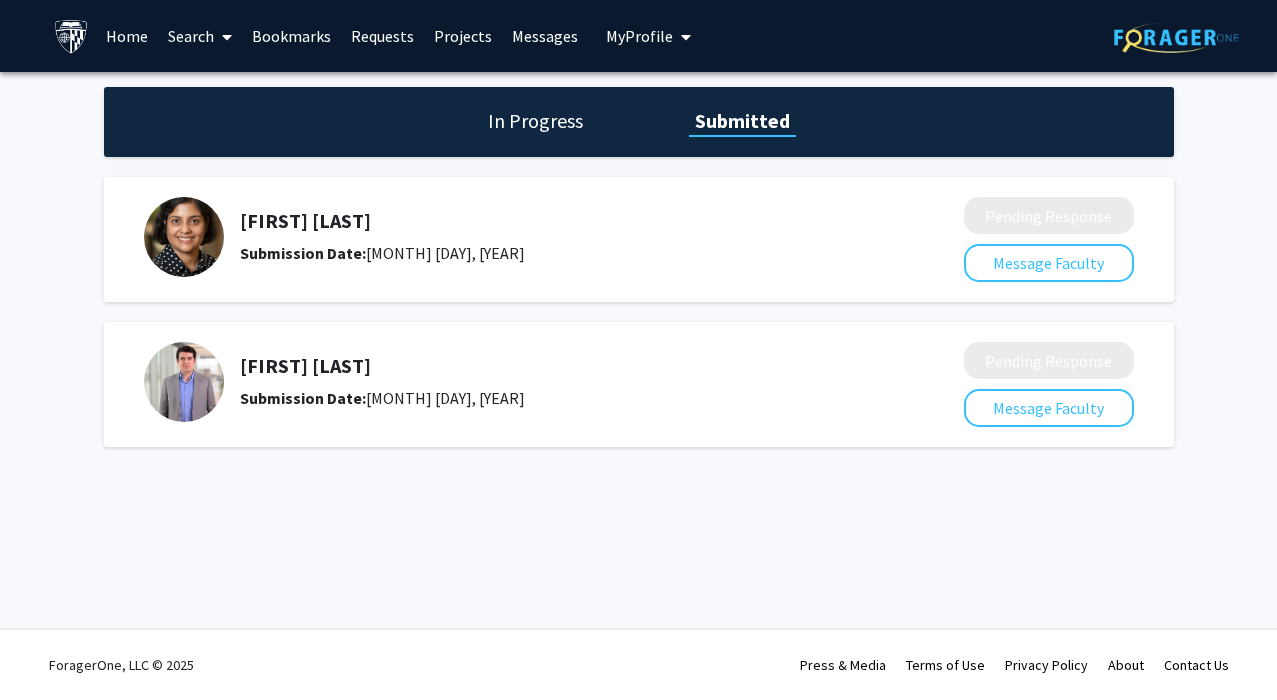 click on "Messages" at bounding box center [545, 36] 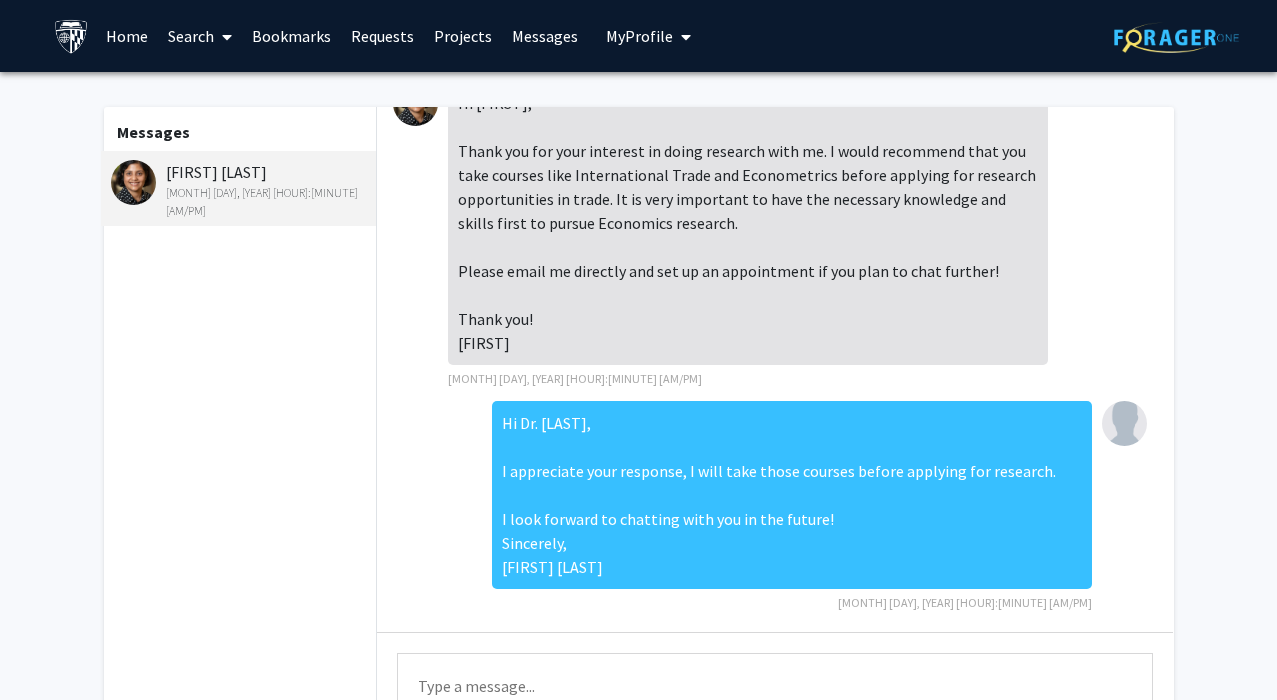 scroll, scrollTop: 45, scrollLeft: 0, axis: vertical 